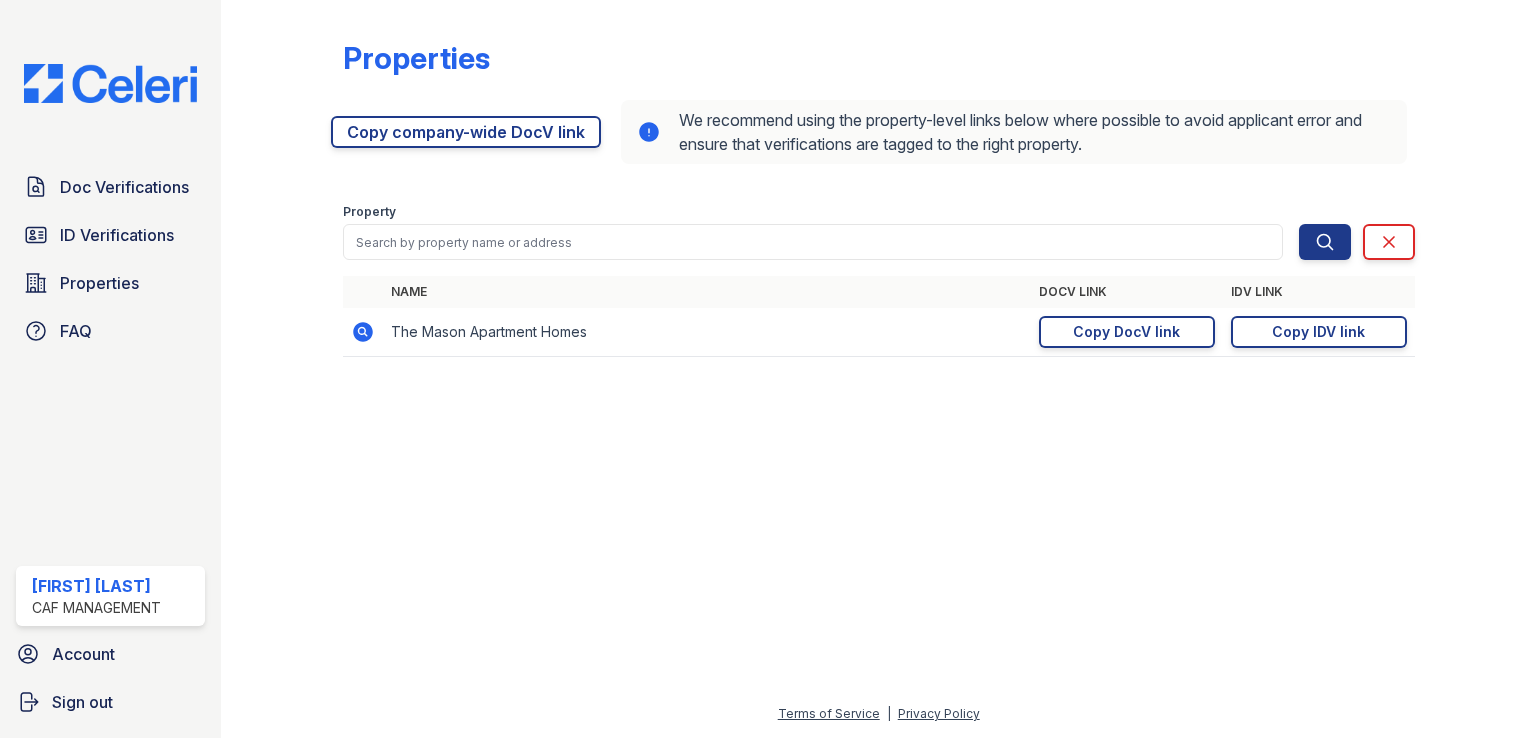 scroll, scrollTop: 0, scrollLeft: 0, axis: both 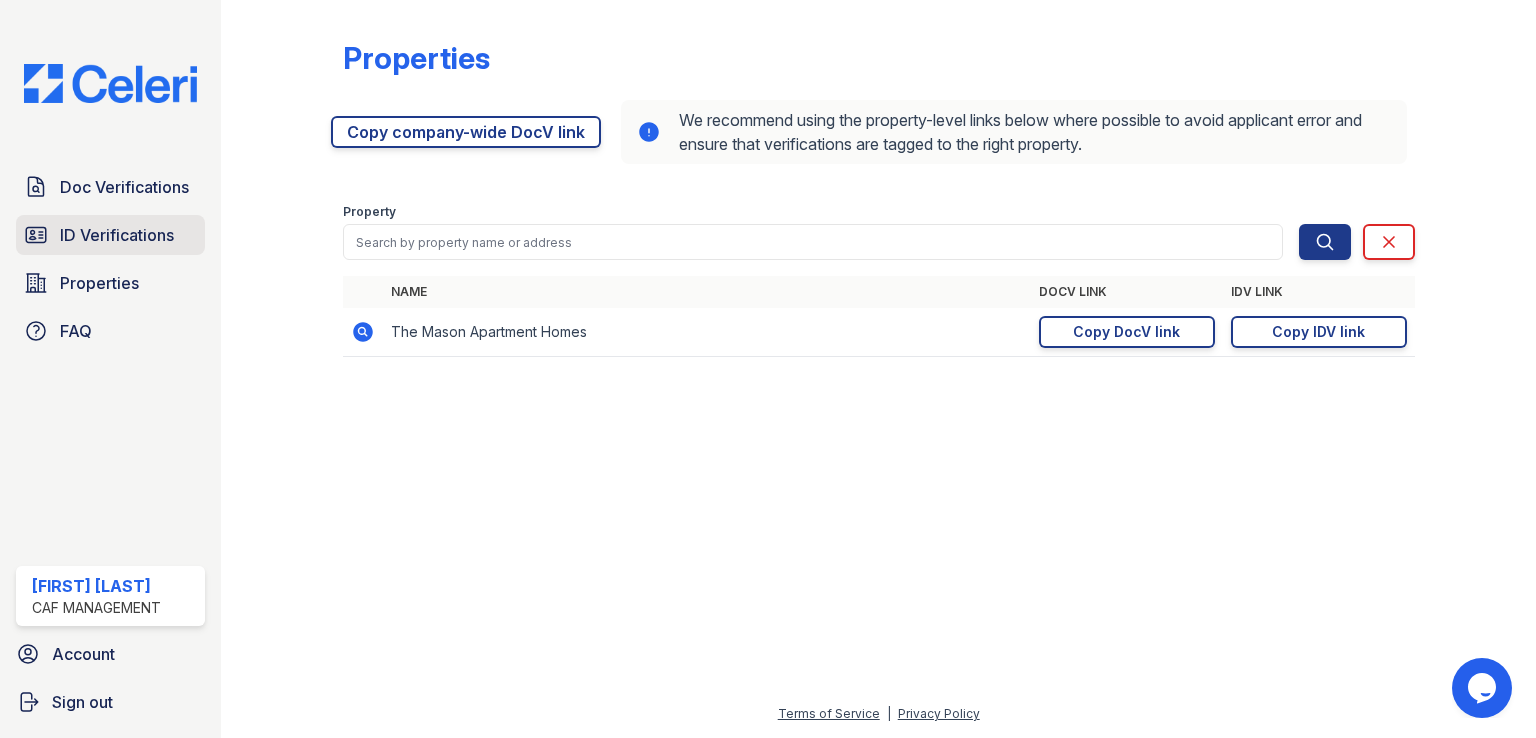 click on "ID Verifications" at bounding box center [117, 235] 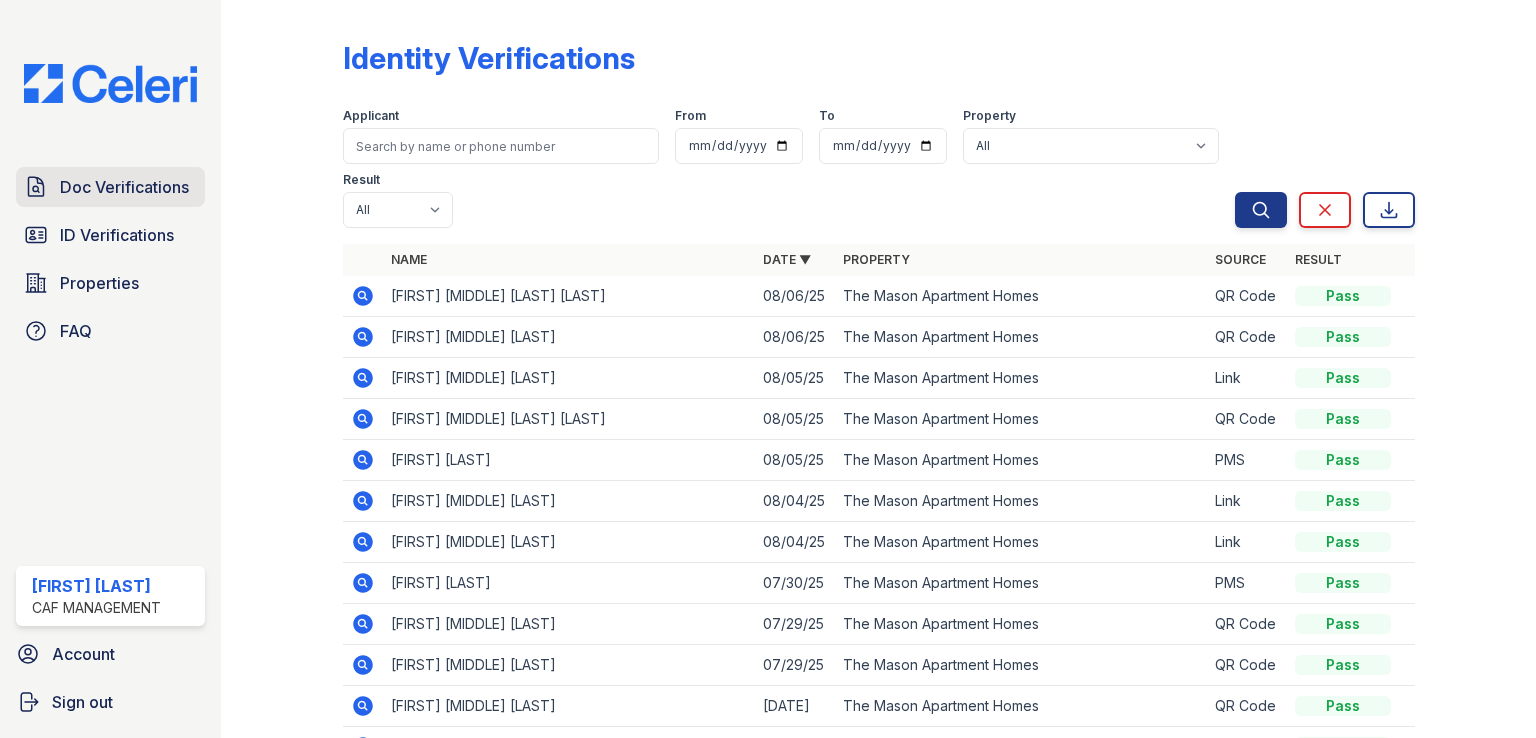 click on "Doc Verifications" at bounding box center [110, 187] 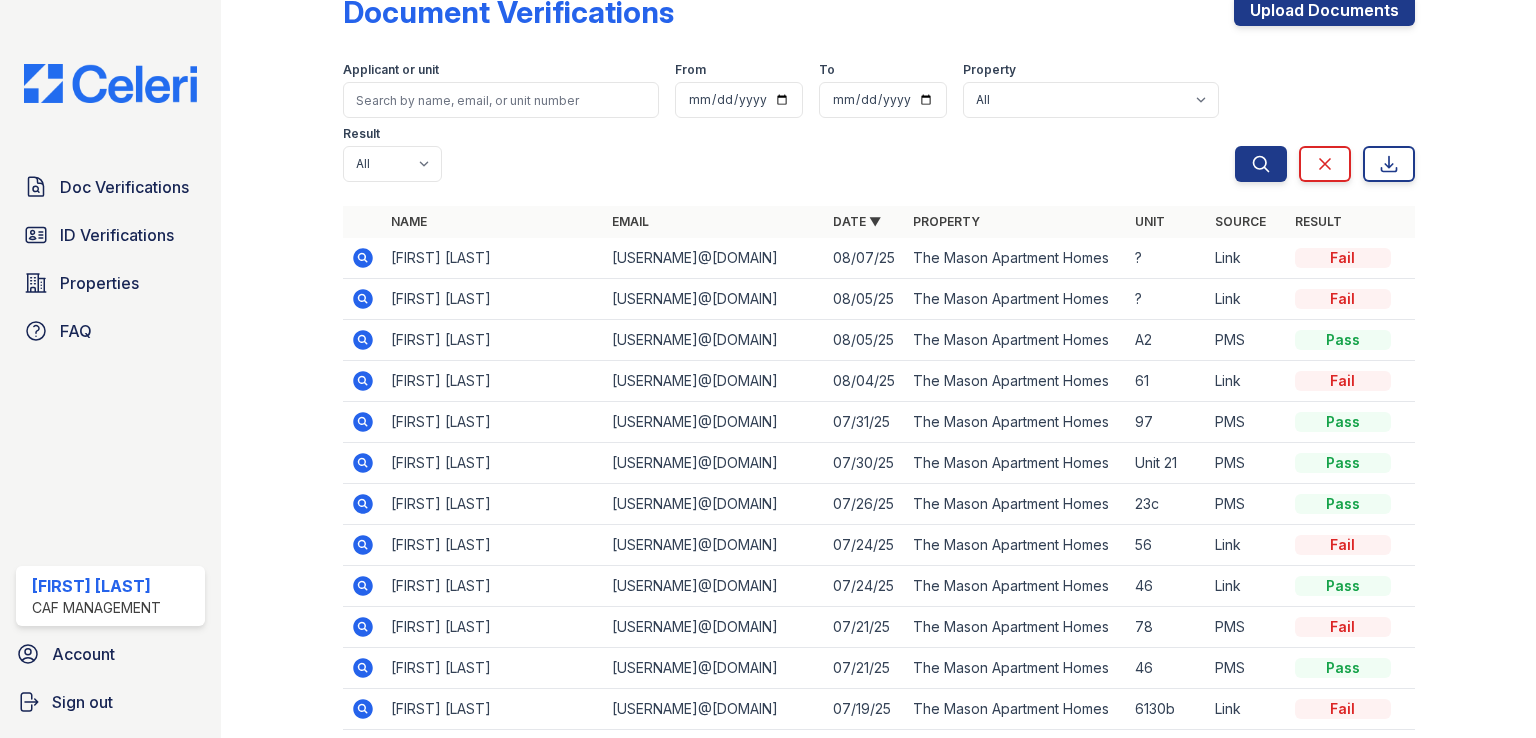 scroll, scrollTop: 20, scrollLeft: 0, axis: vertical 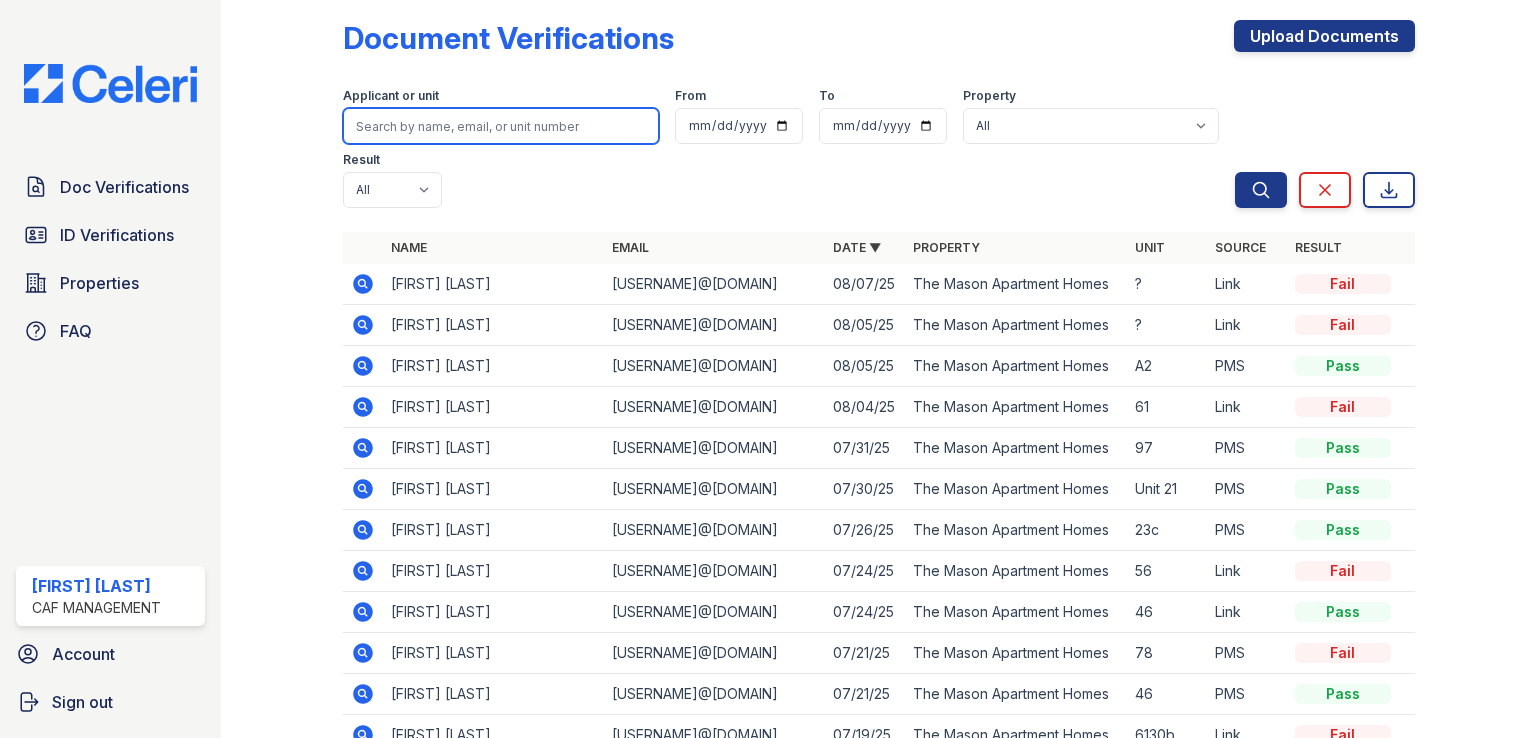 click at bounding box center (501, 126) 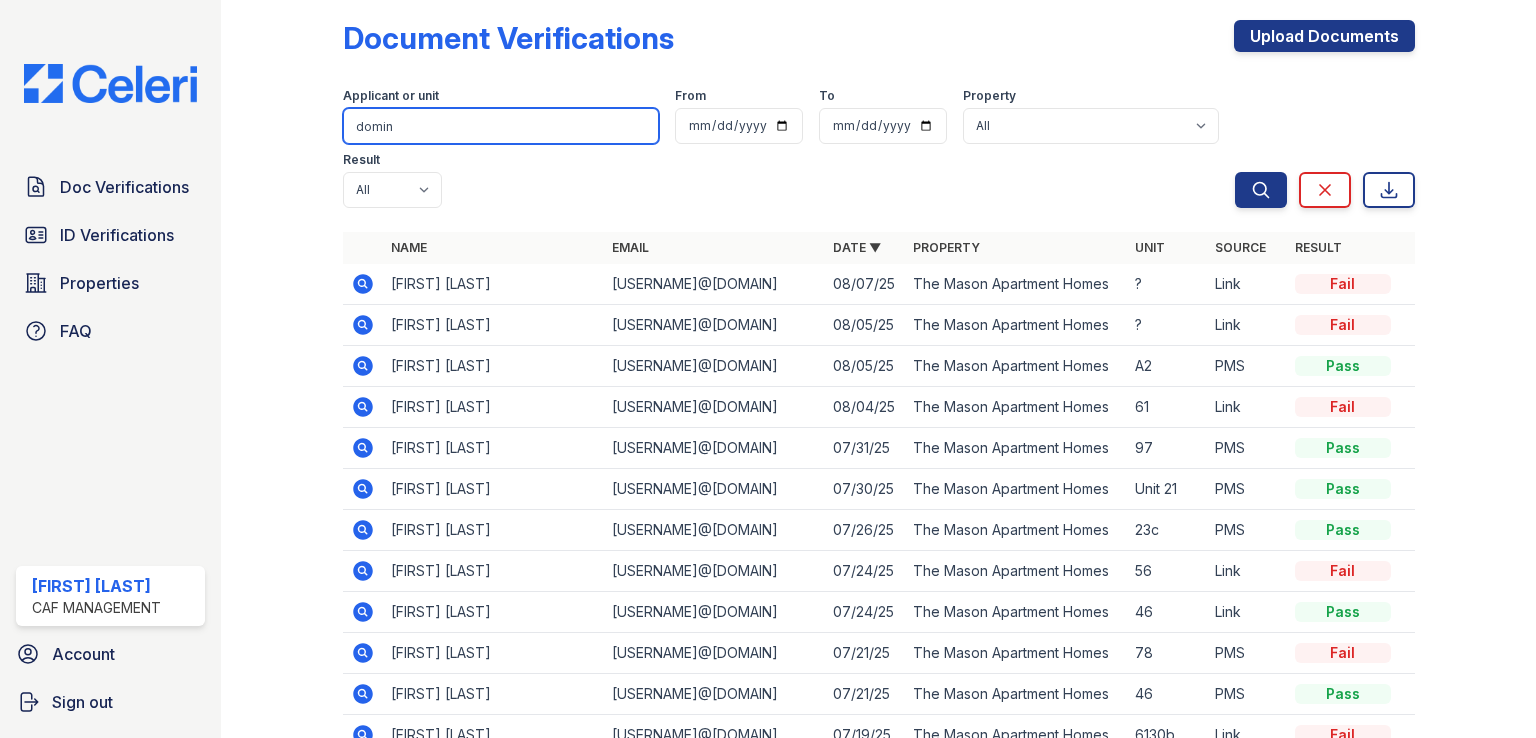 type on "domin" 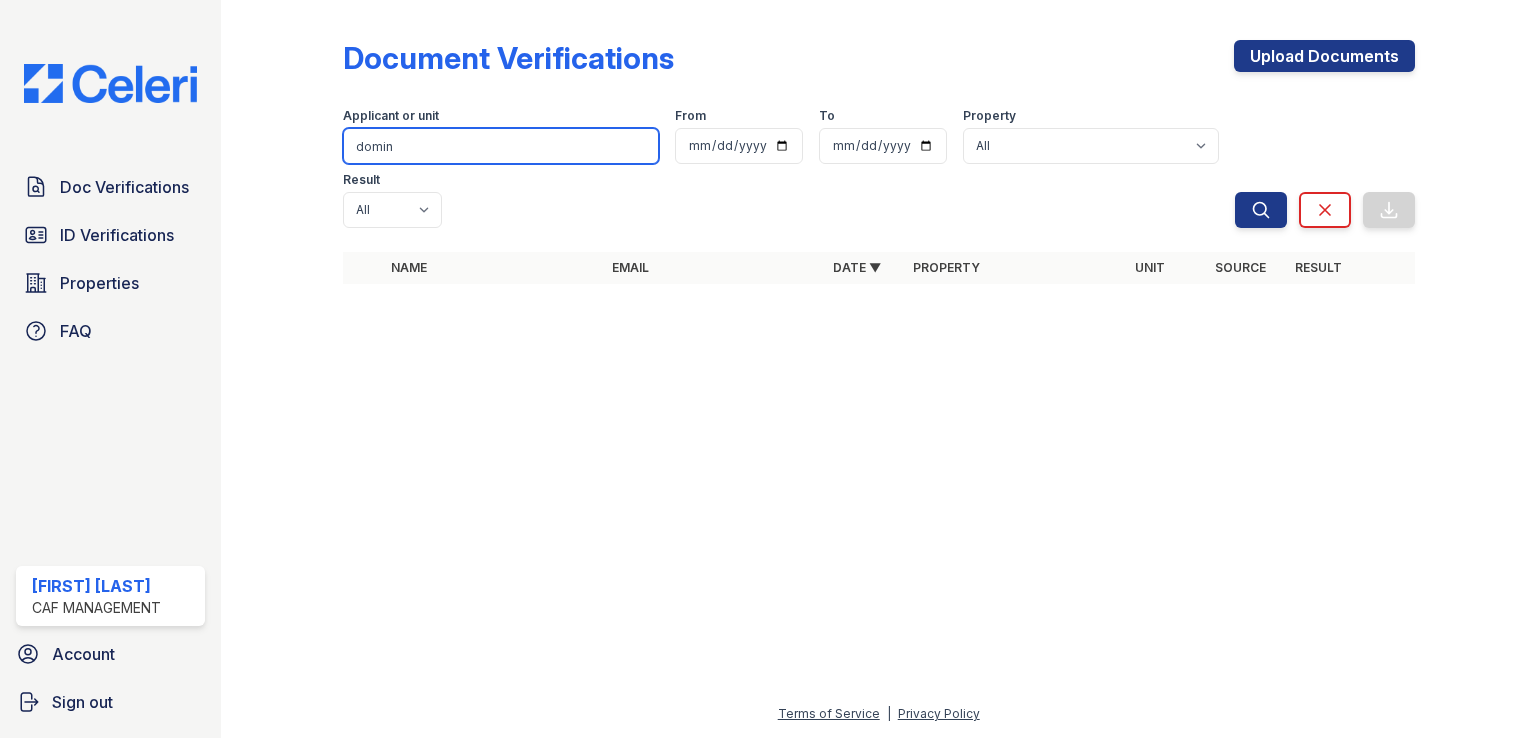 click on "domin" at bounding box center (501, 146) 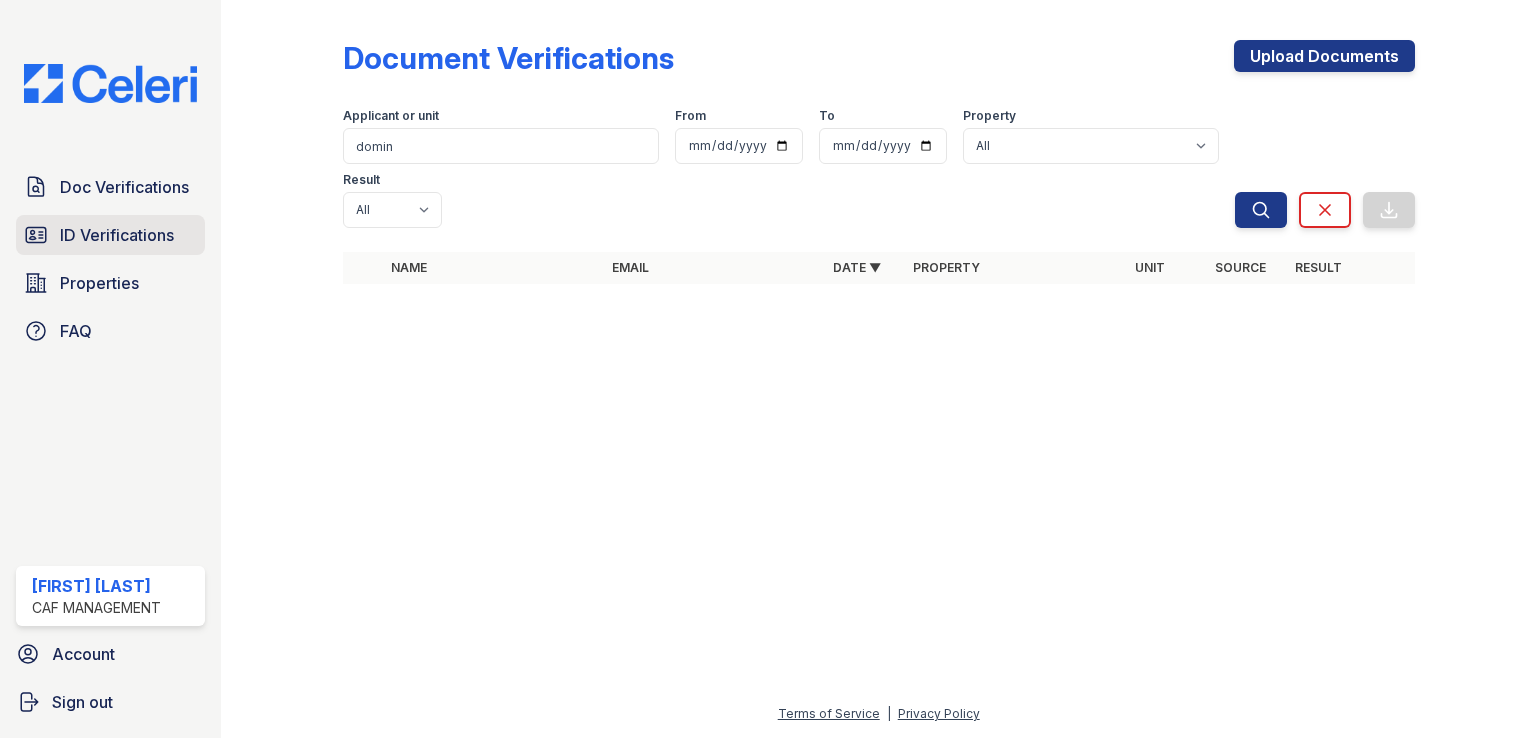 click on "ID Verifications" at bounding box center (110, 235) 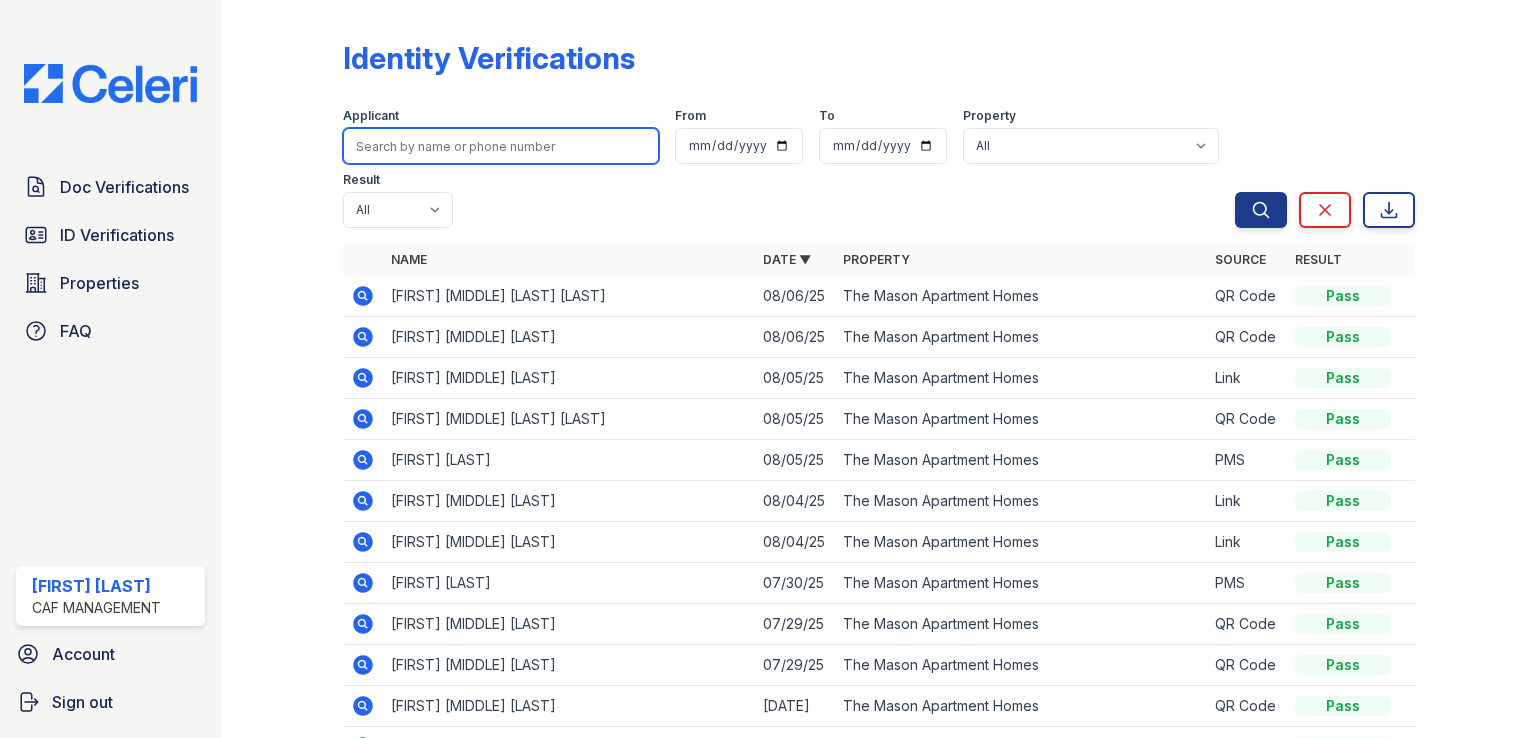 click at bounding box center [501, 146] 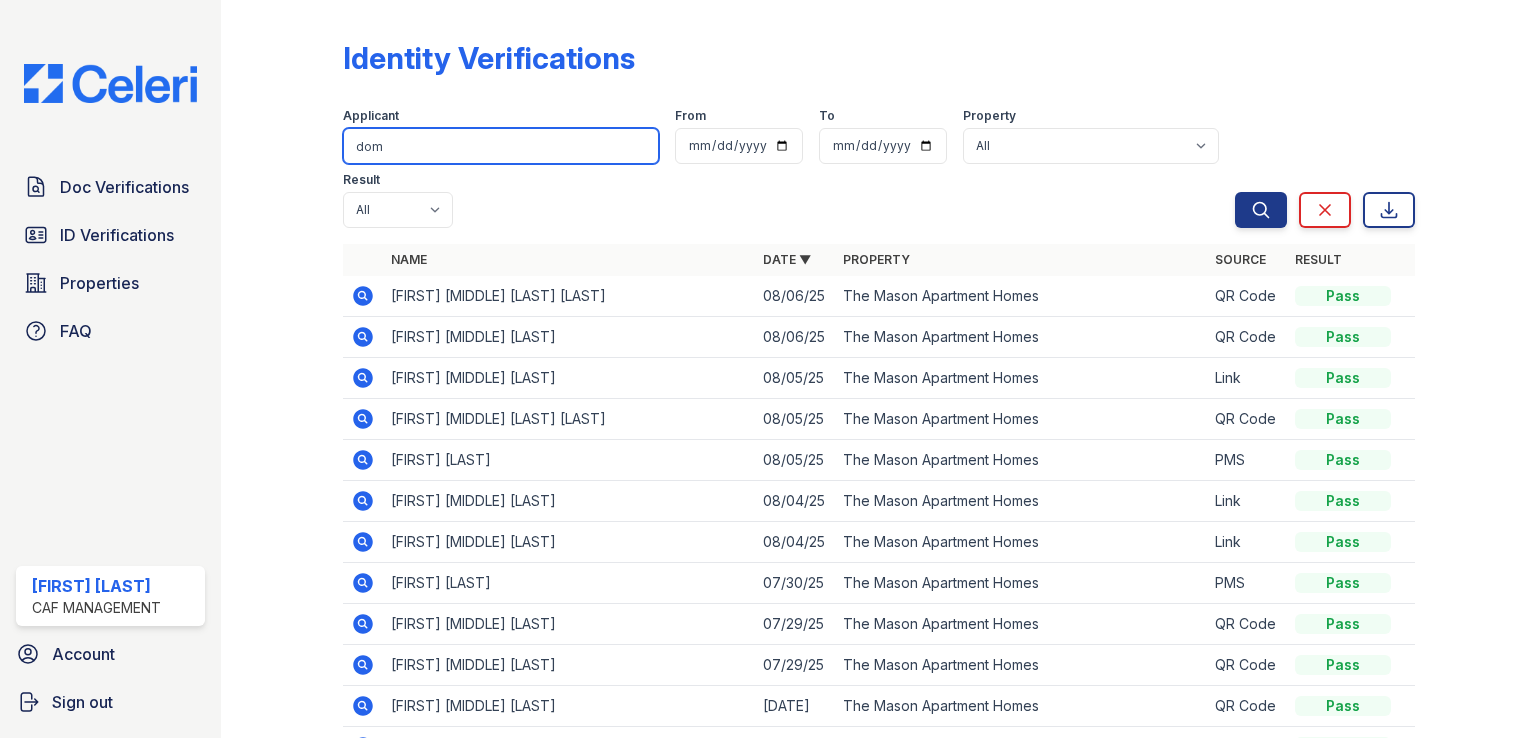 type on "dom" 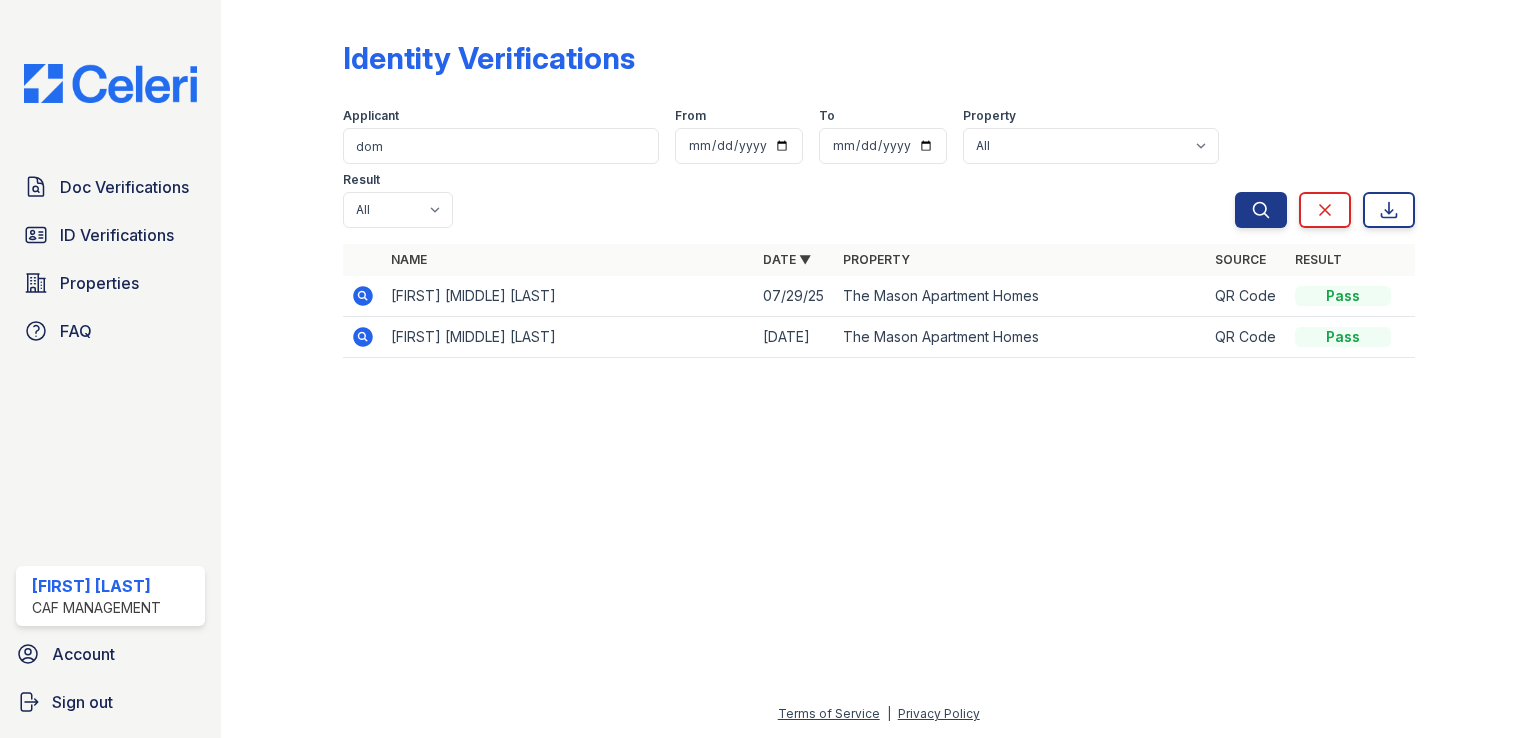 click 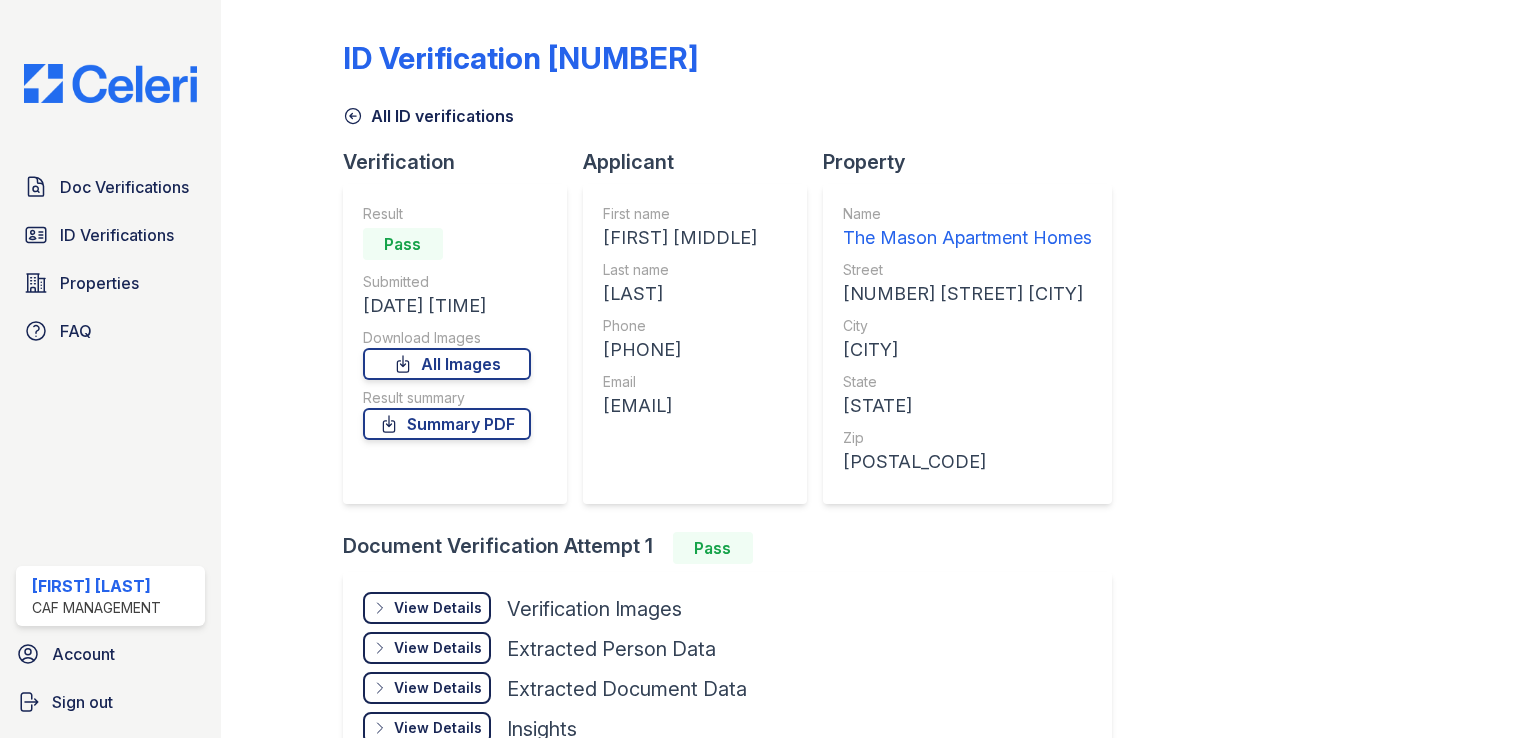 scroll, scrollTop: 0, scrollLeft: 0, axis: both 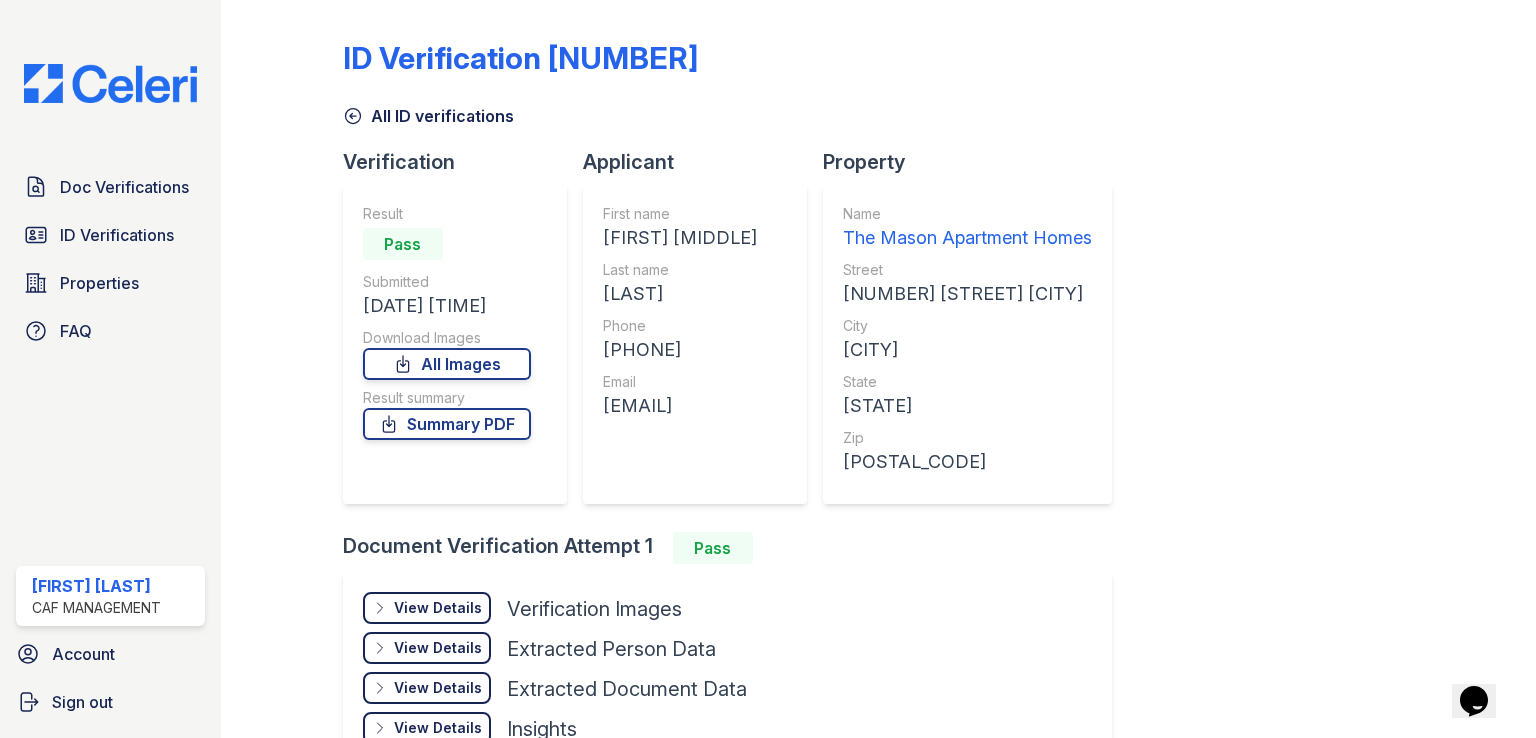 click on "View Details" at bounding box center (438, 608) 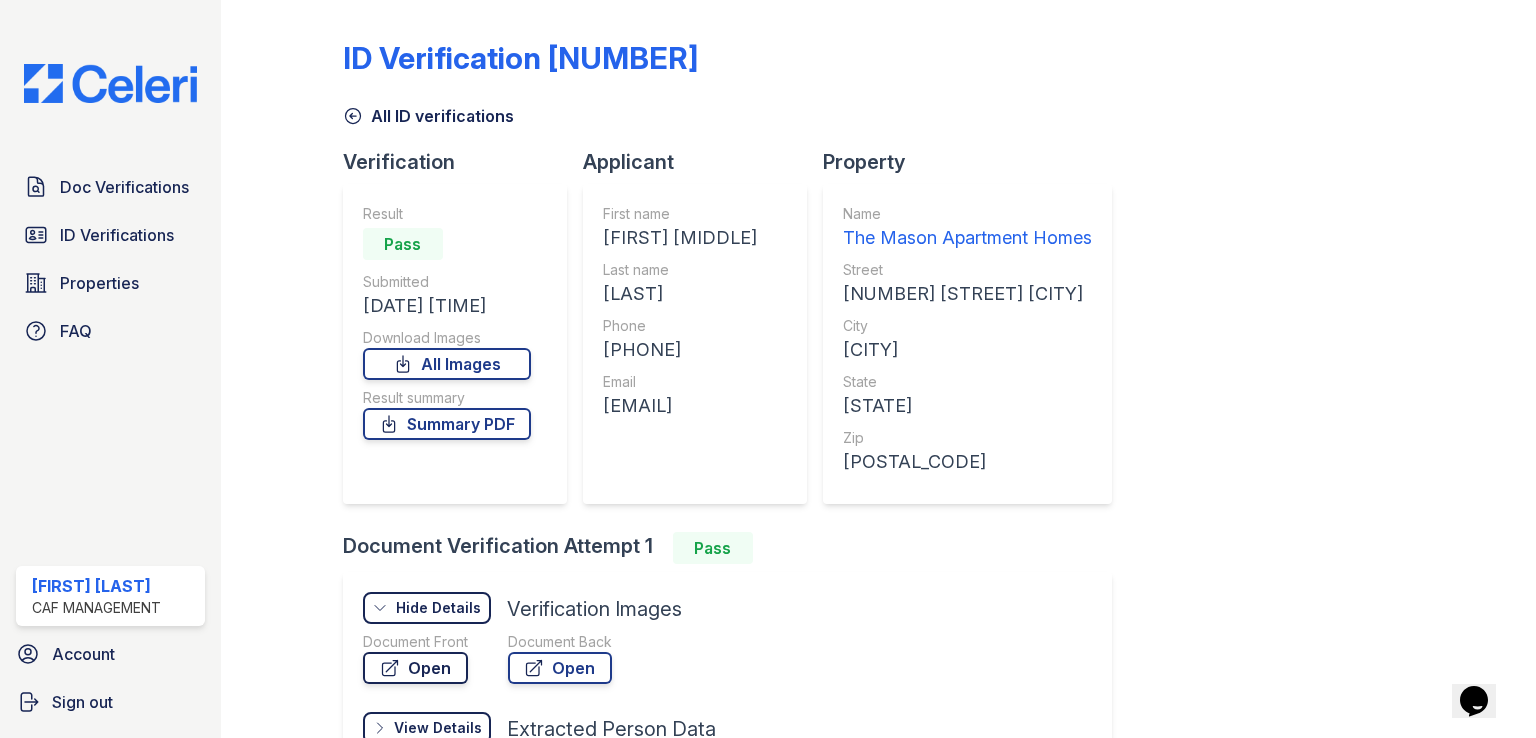 click on "Open" at bounding box center (415, 668) 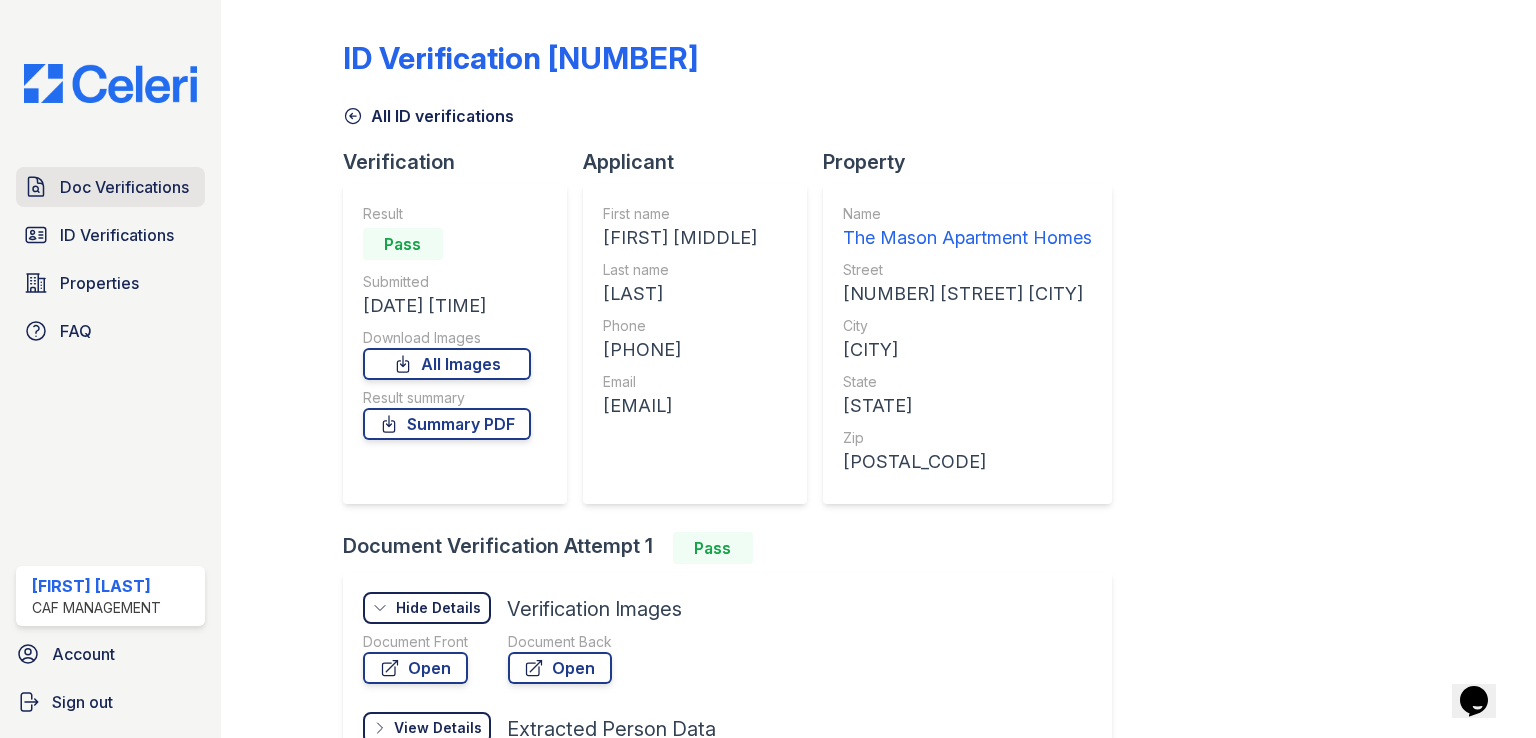 click on "Doc Verifications" at bounding box center (124, 187) 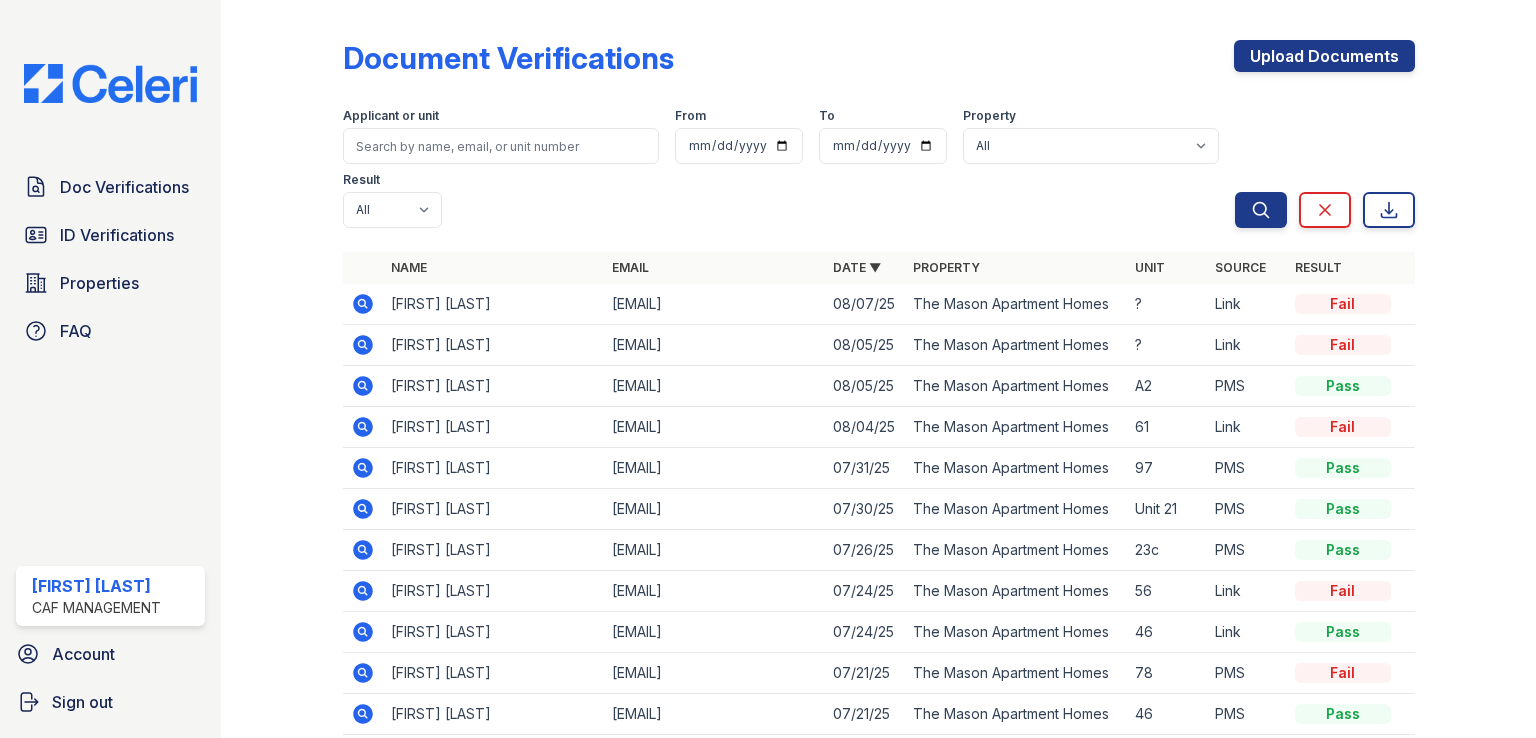 click on "Doc Verifications" at bounding box center (124, 187) 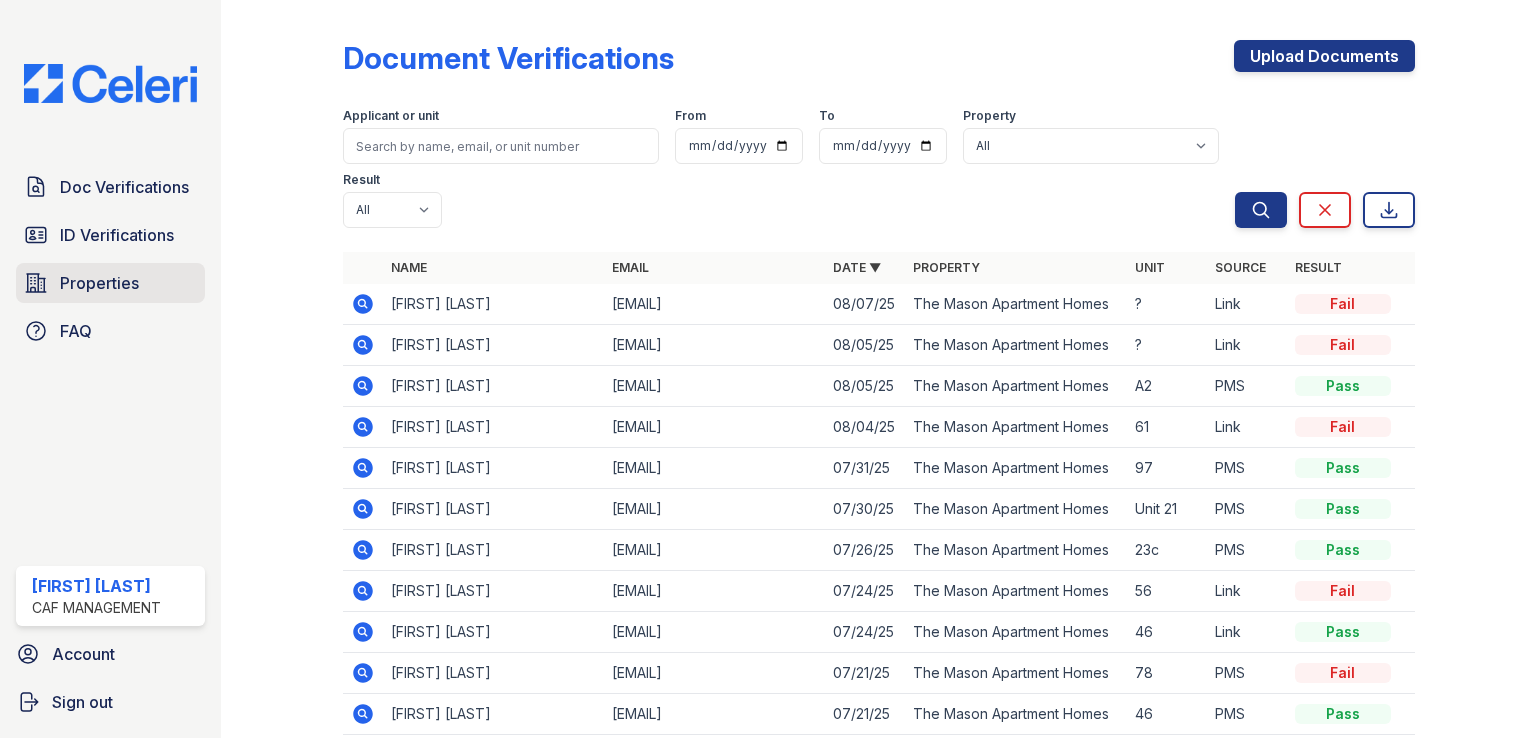 click on "Properties" at bounding box center (99, 283) 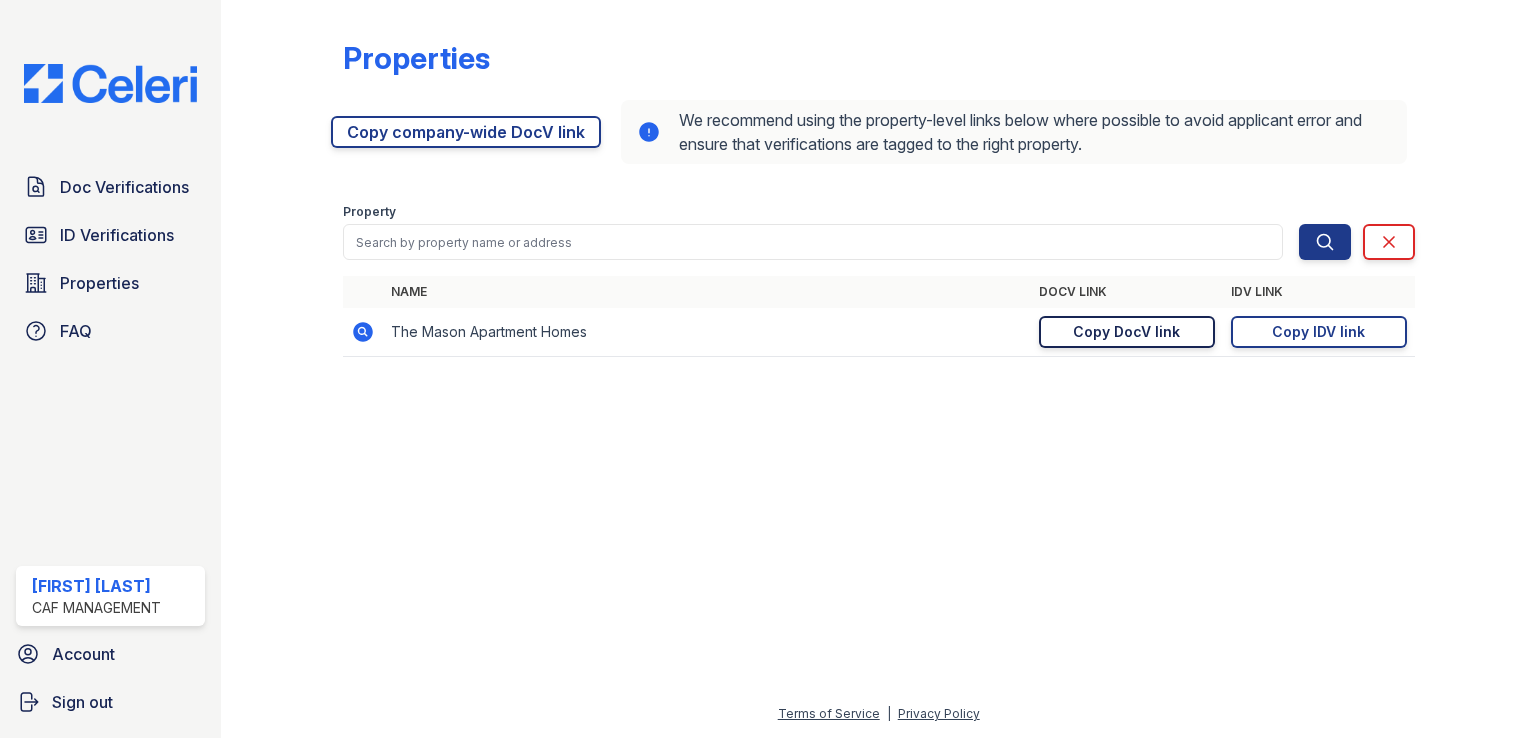 click on "Copy DocV link
Copy link" at bounding box center (1127, 332) 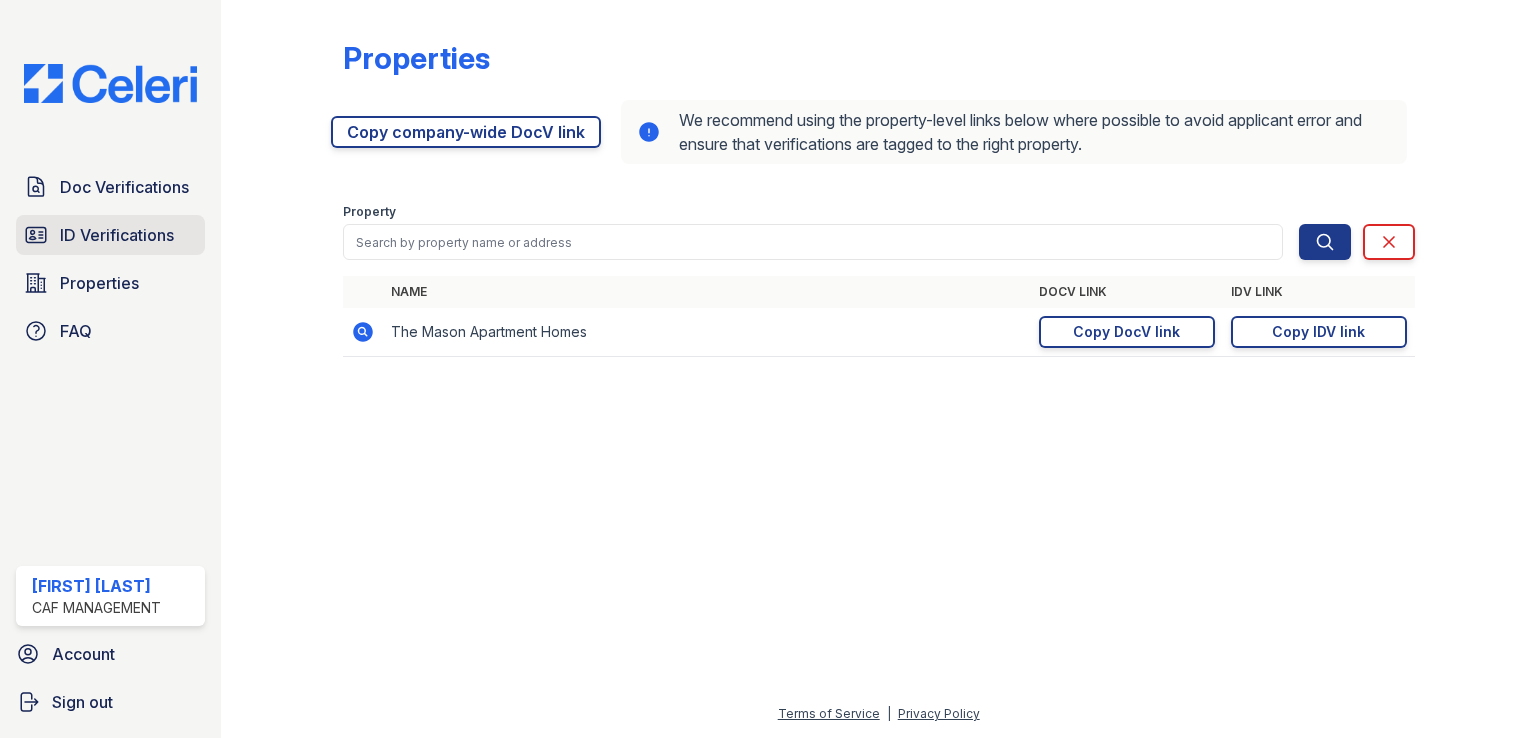 click on "ID Verifications" at bounding box center [117, 235] 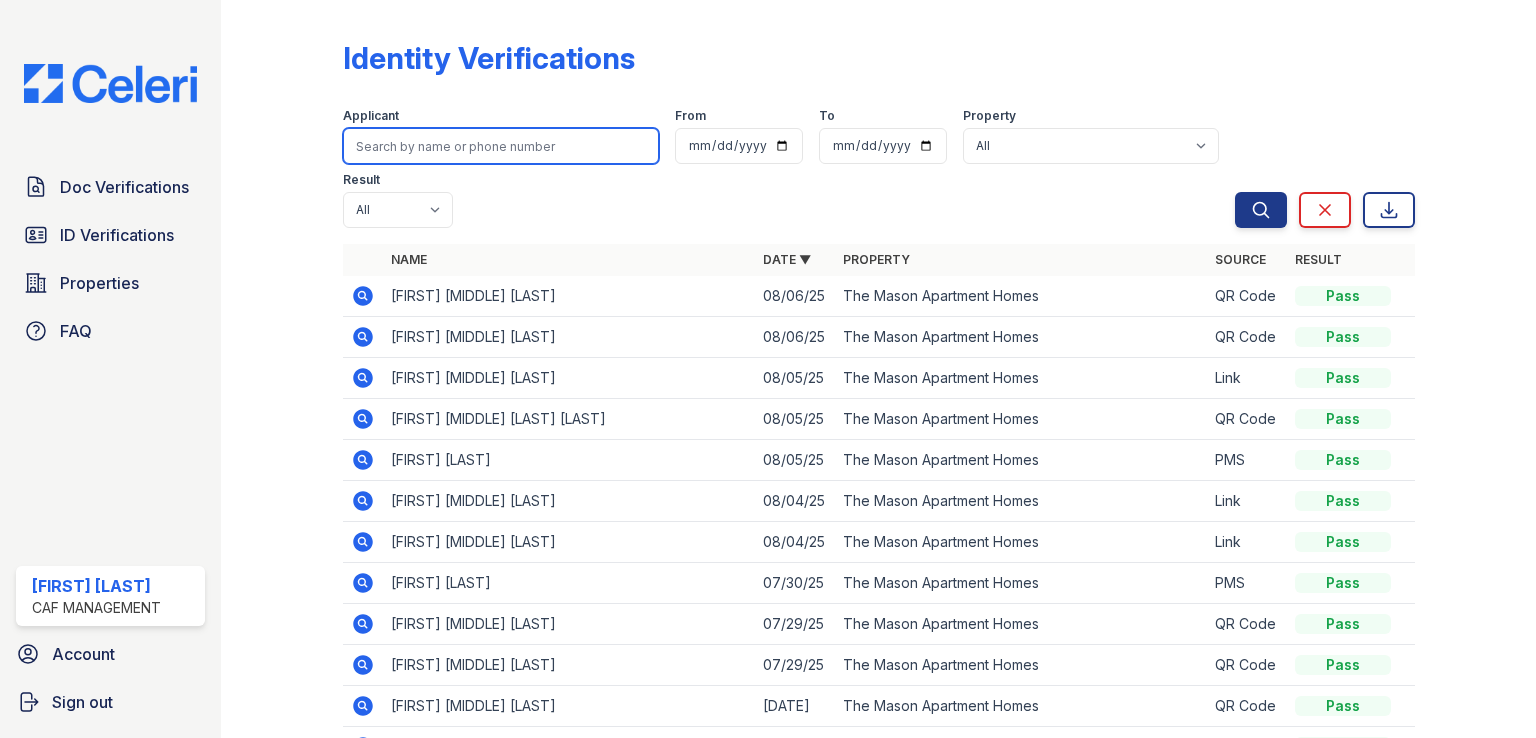 click at bounding box center (501, 146) 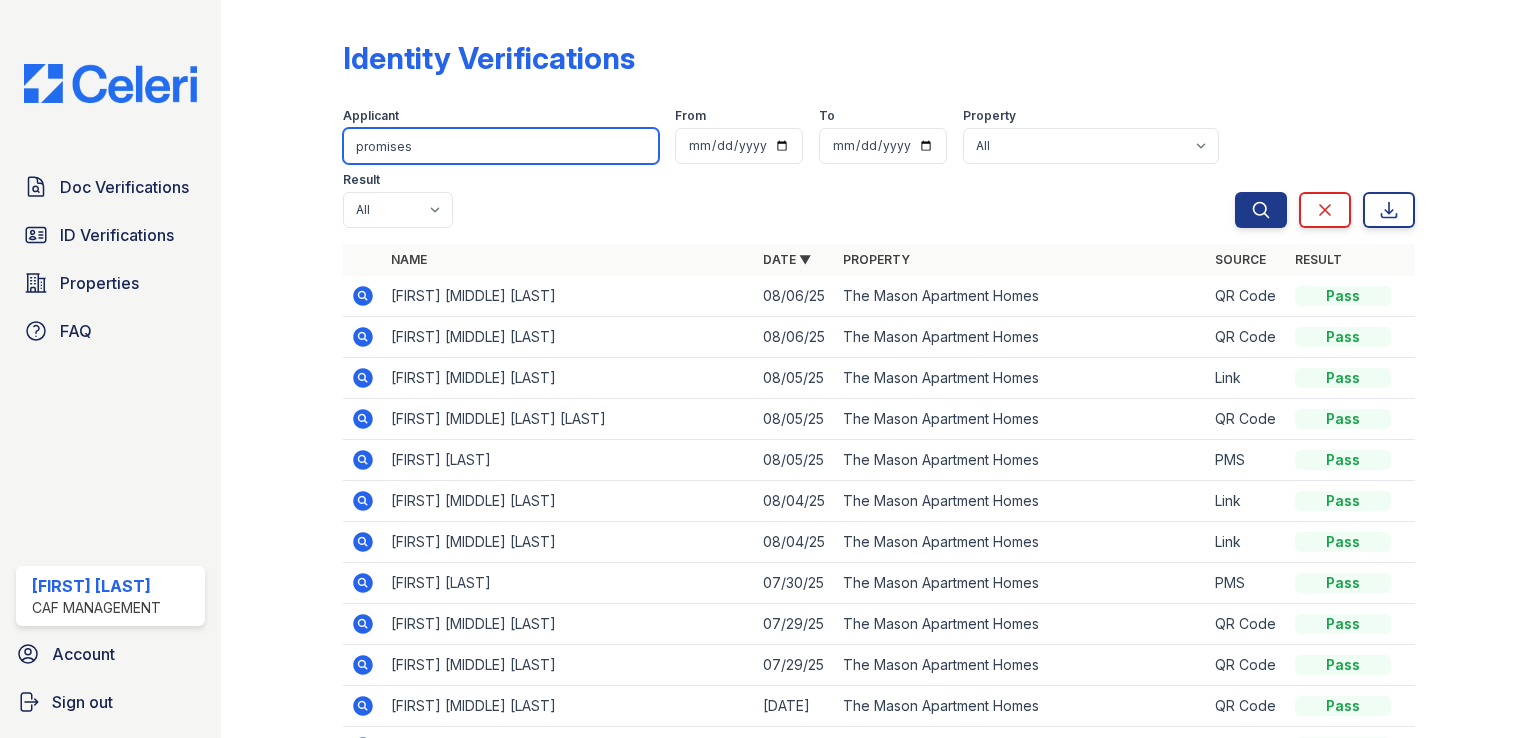 type on "promises" 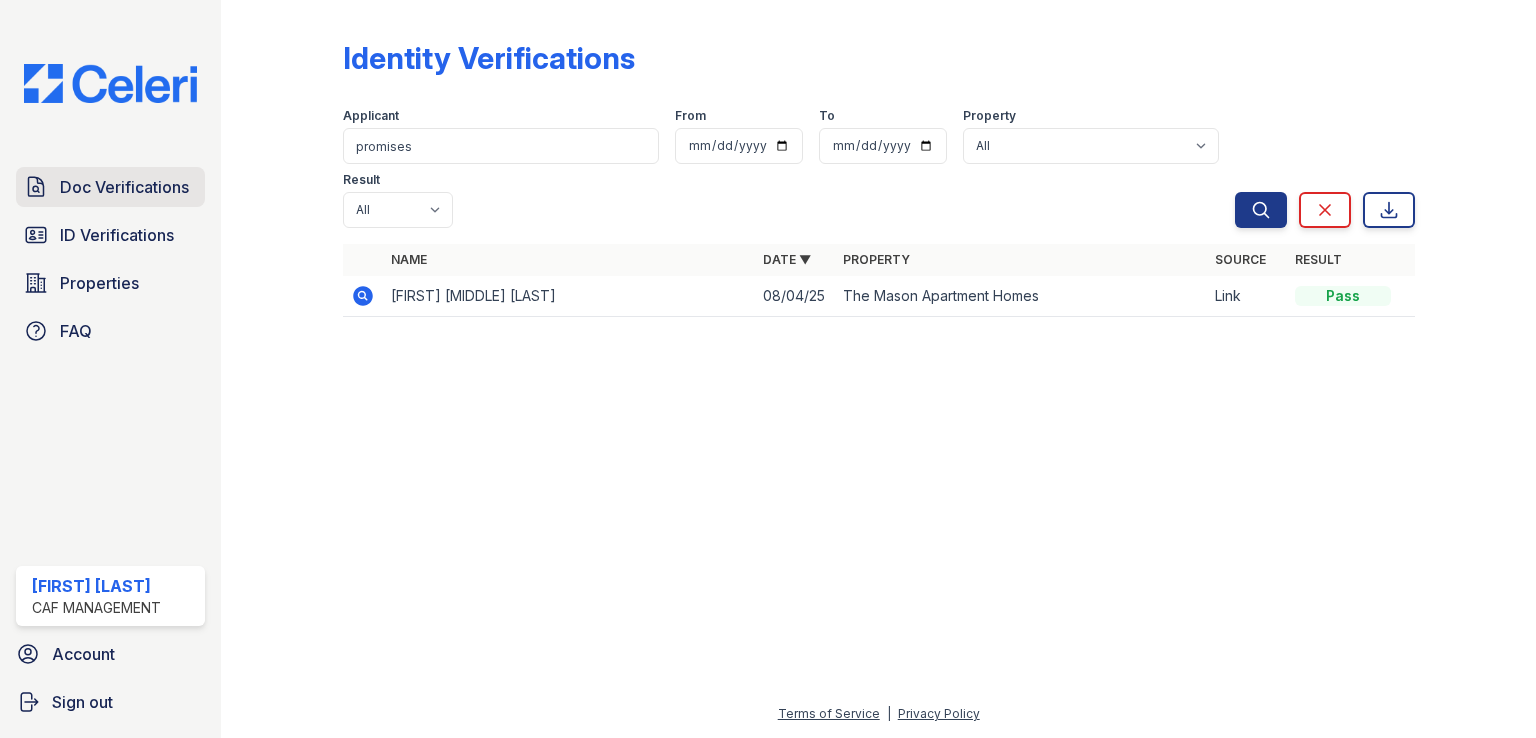 click on "Doc Verifications" at bounding box center (124, 187) 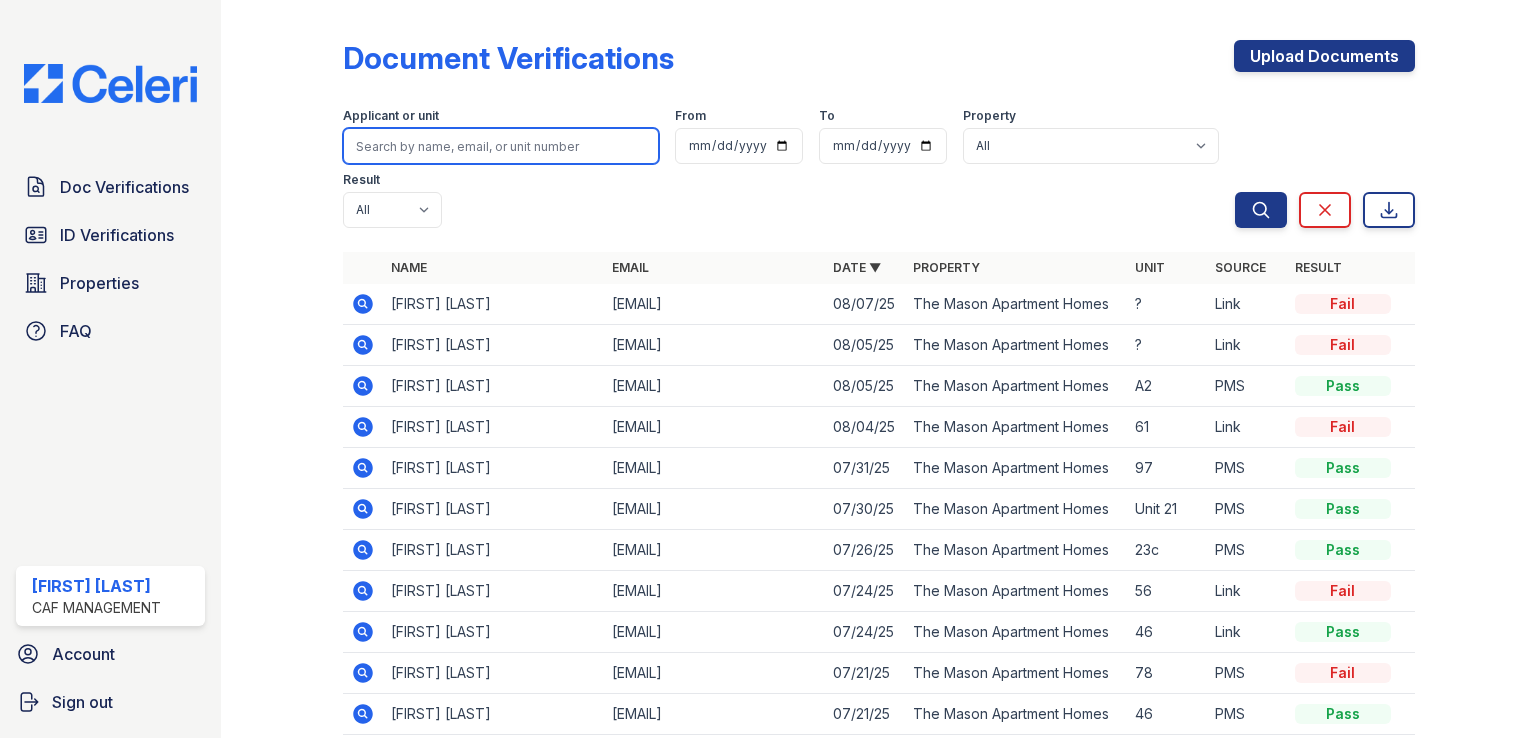click at bounding box center [501, 146] 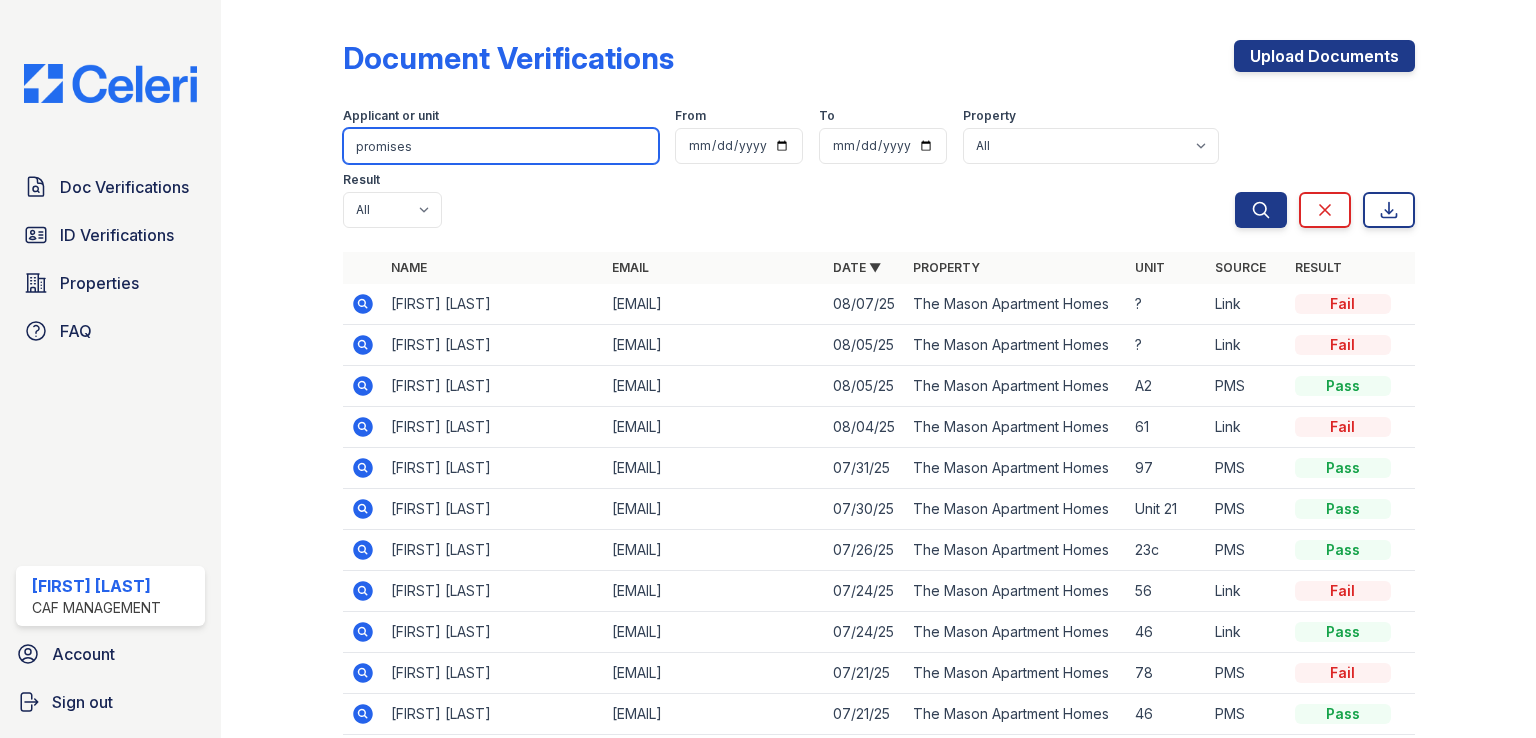 type on "promises" 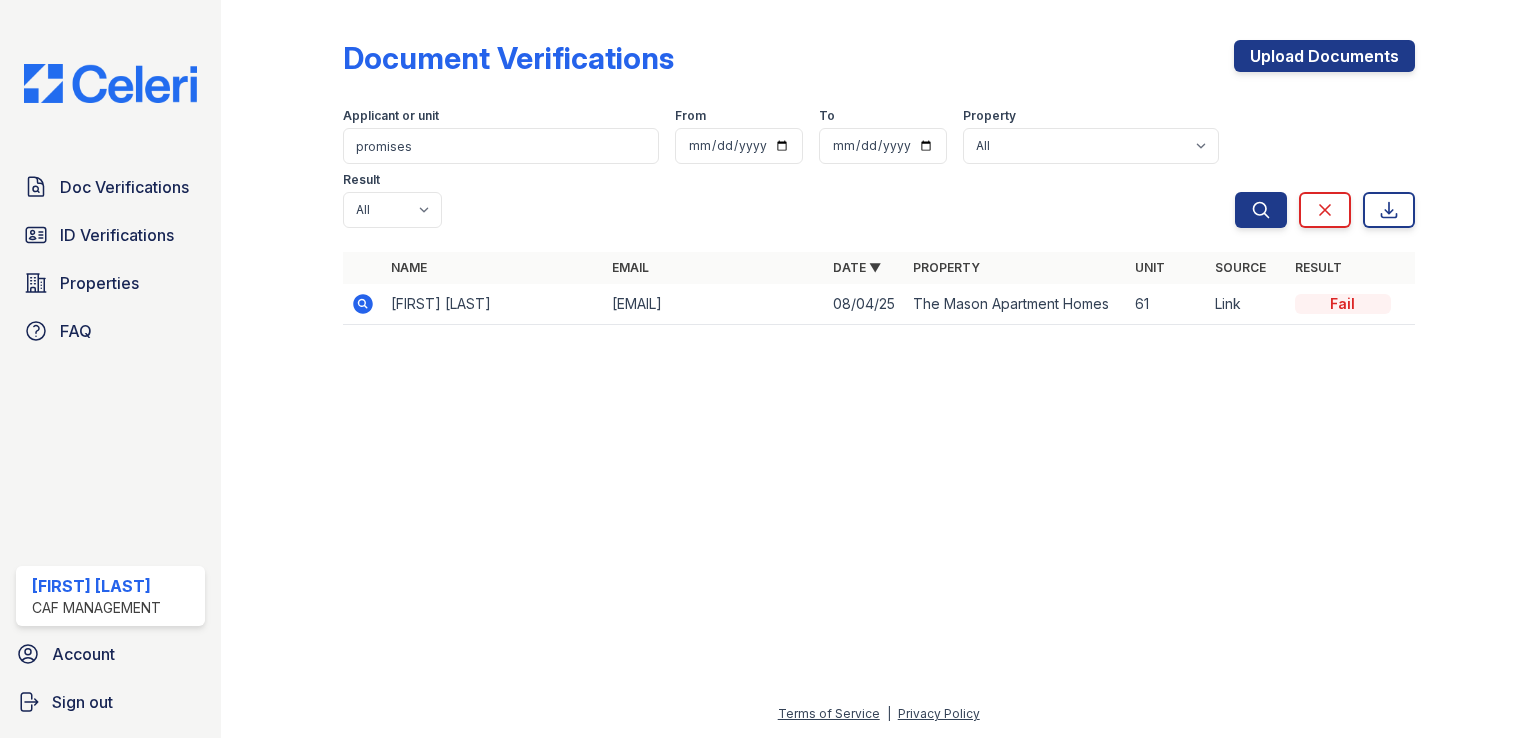 click 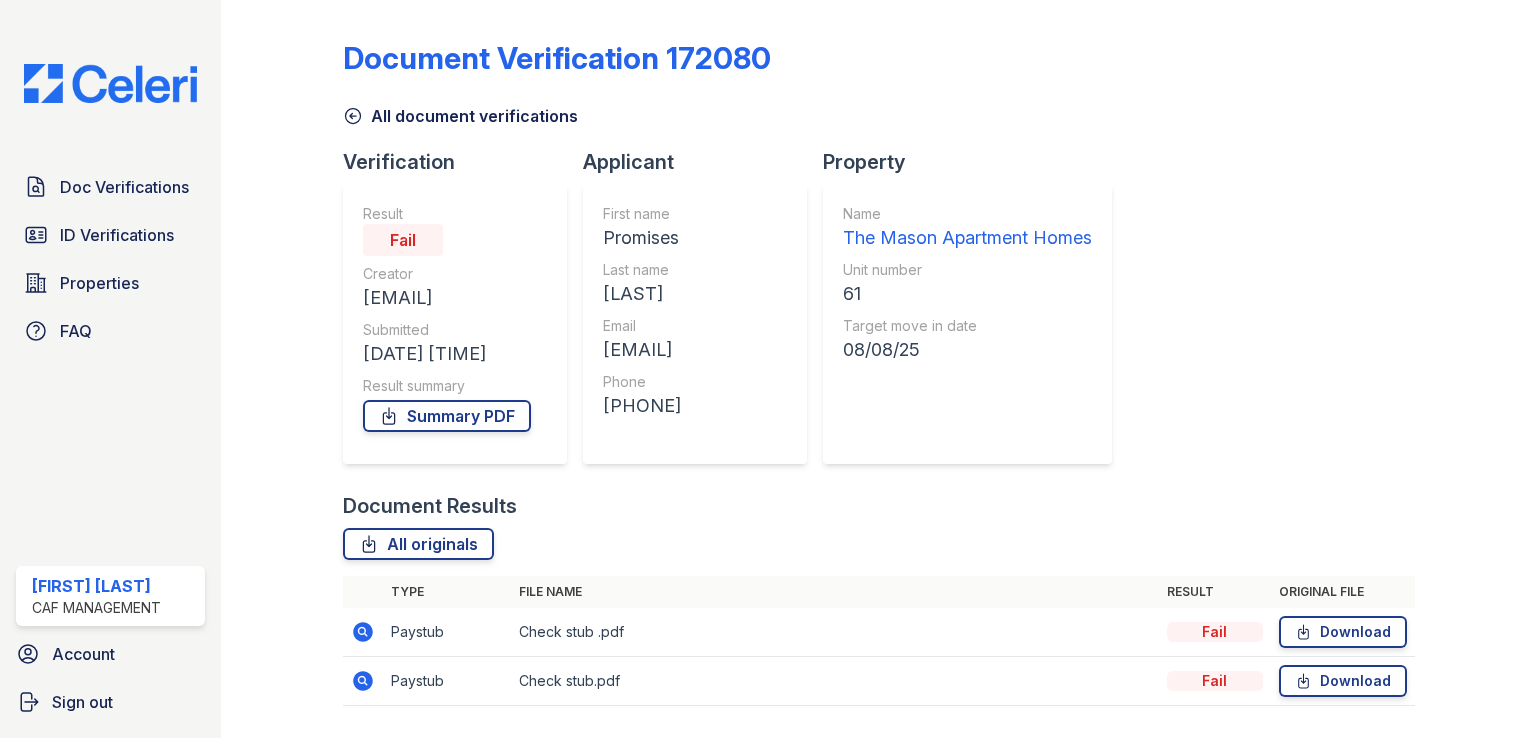 scroll, scrollTop: 0, scrollLeft: 0, axis: both 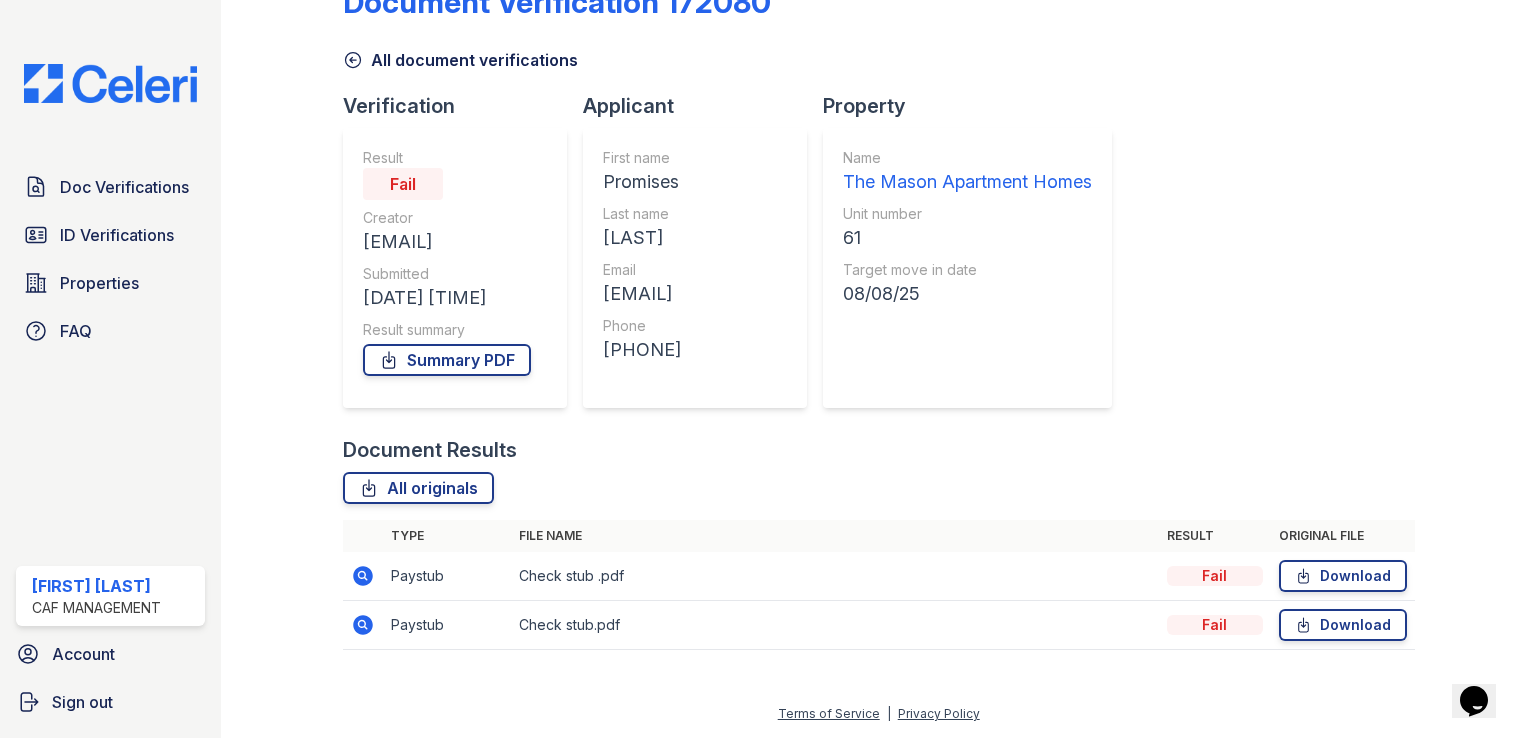 click 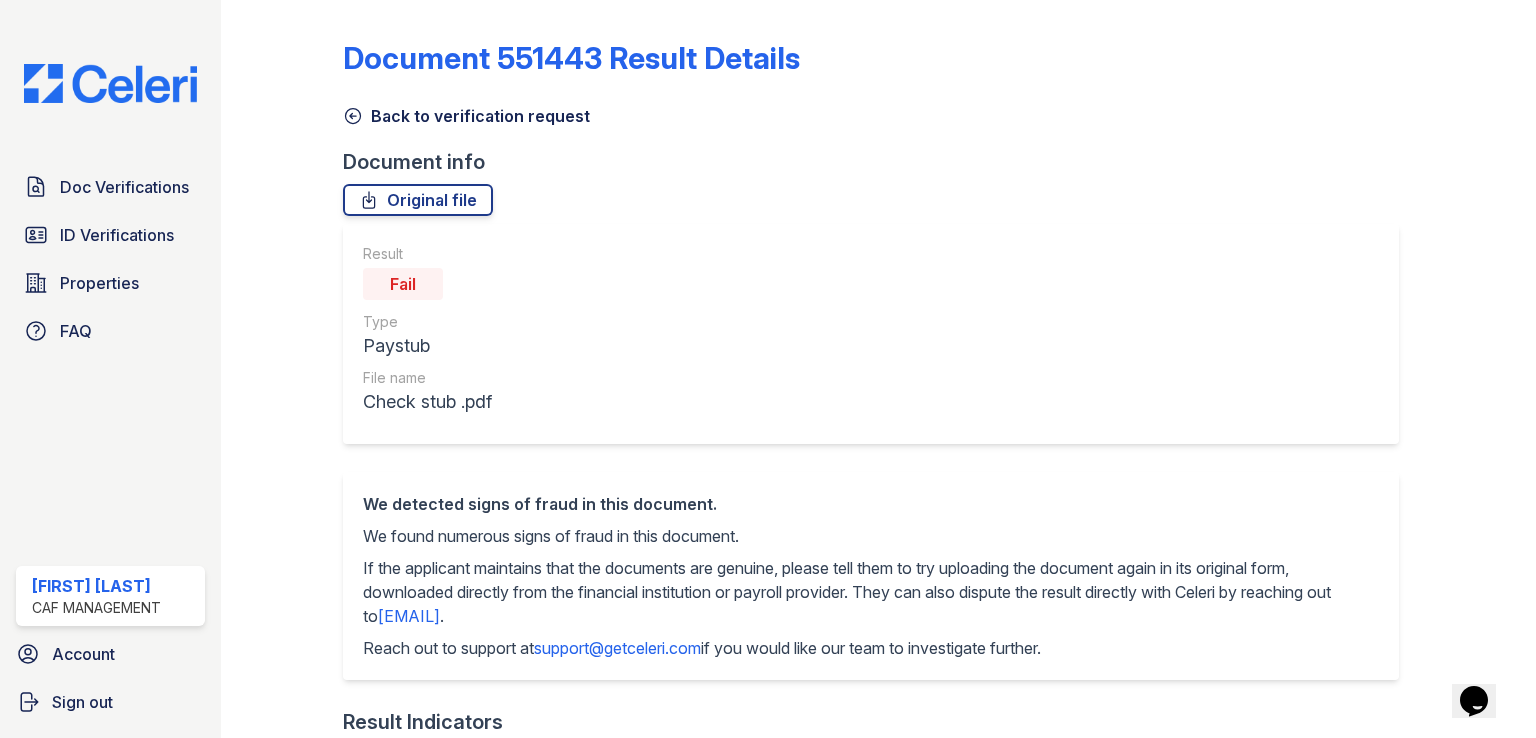 scroll, scrollTop: 0, scrollLeft: 0, axis: both 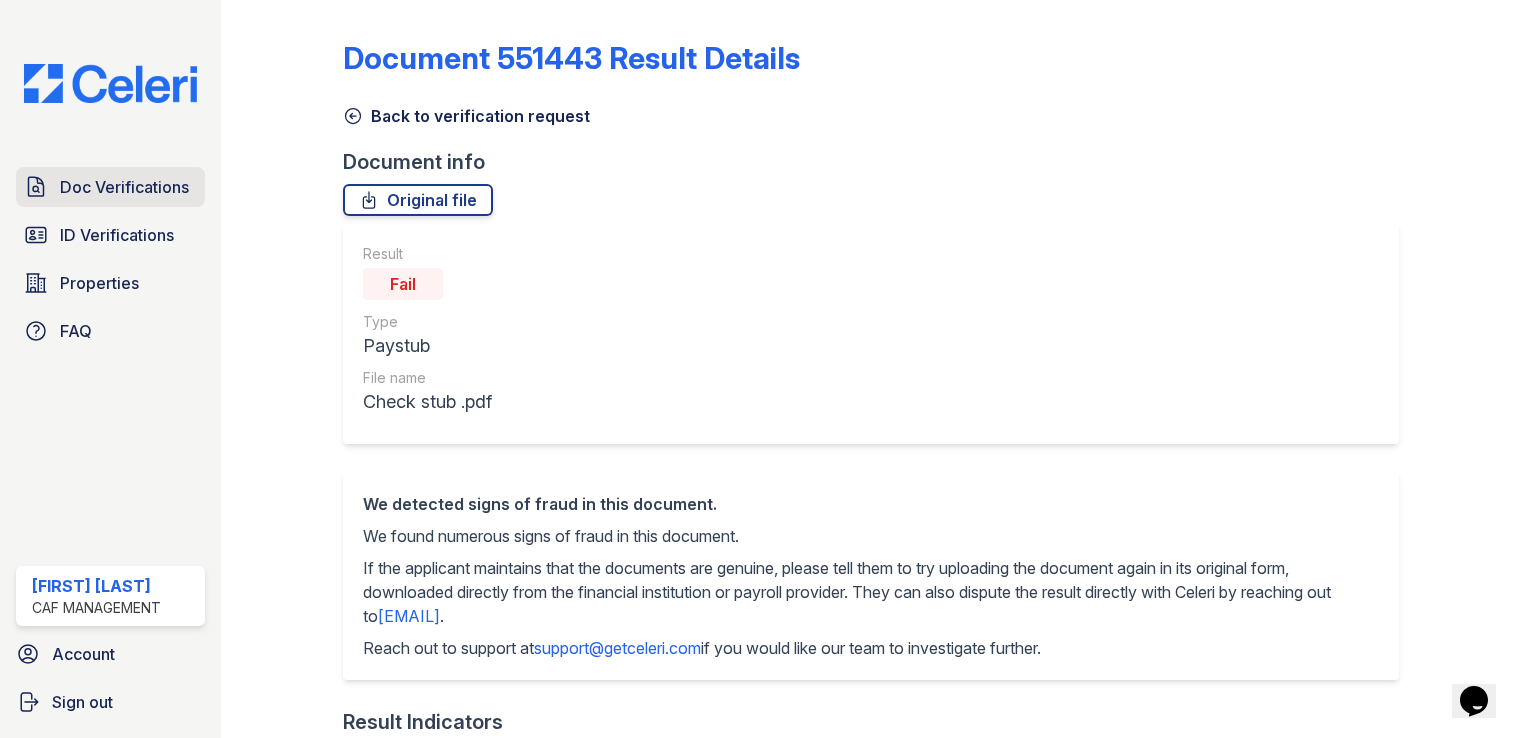click on "Doc Verifications" at bounding box center (124, 187) 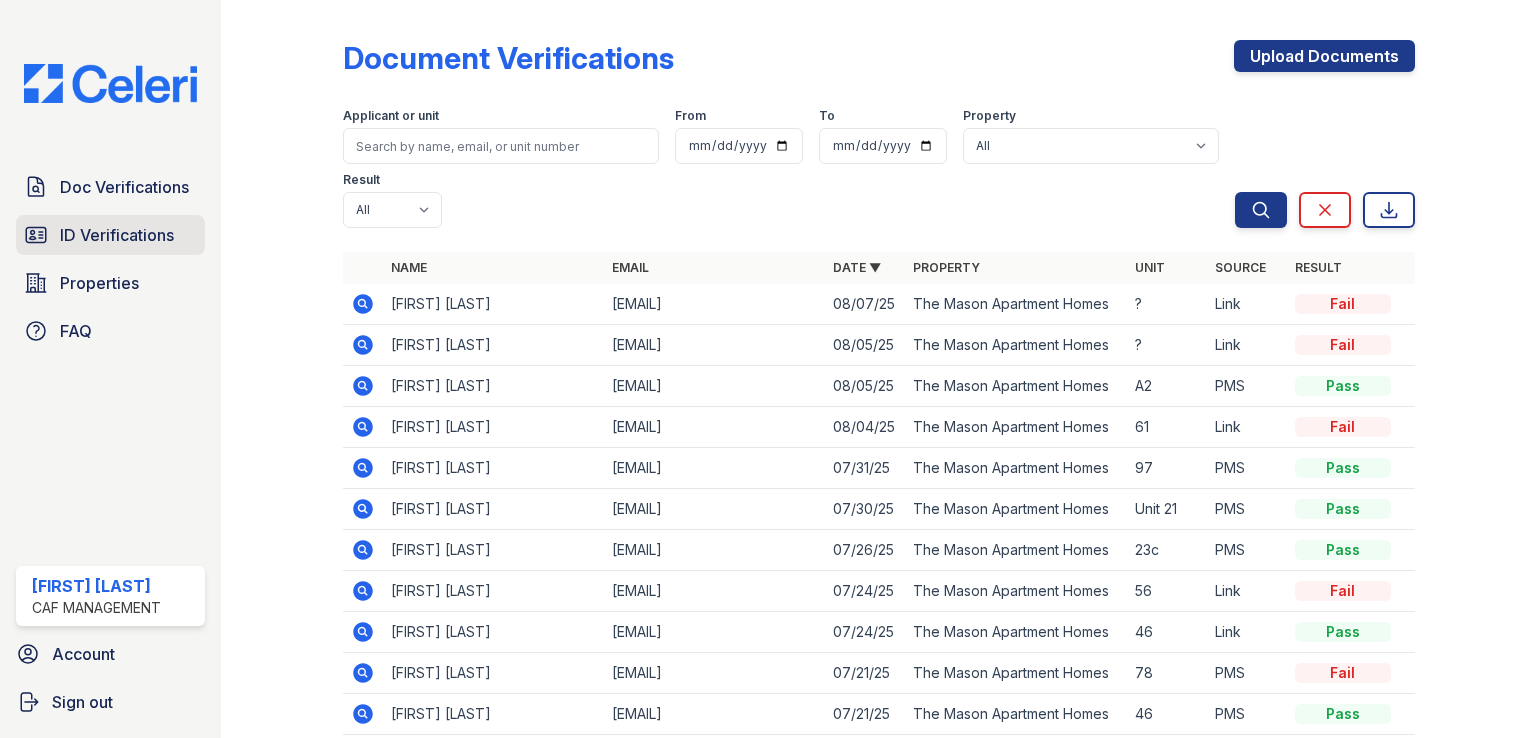 click on "ID Verifications" at bounding box center [110, 235] 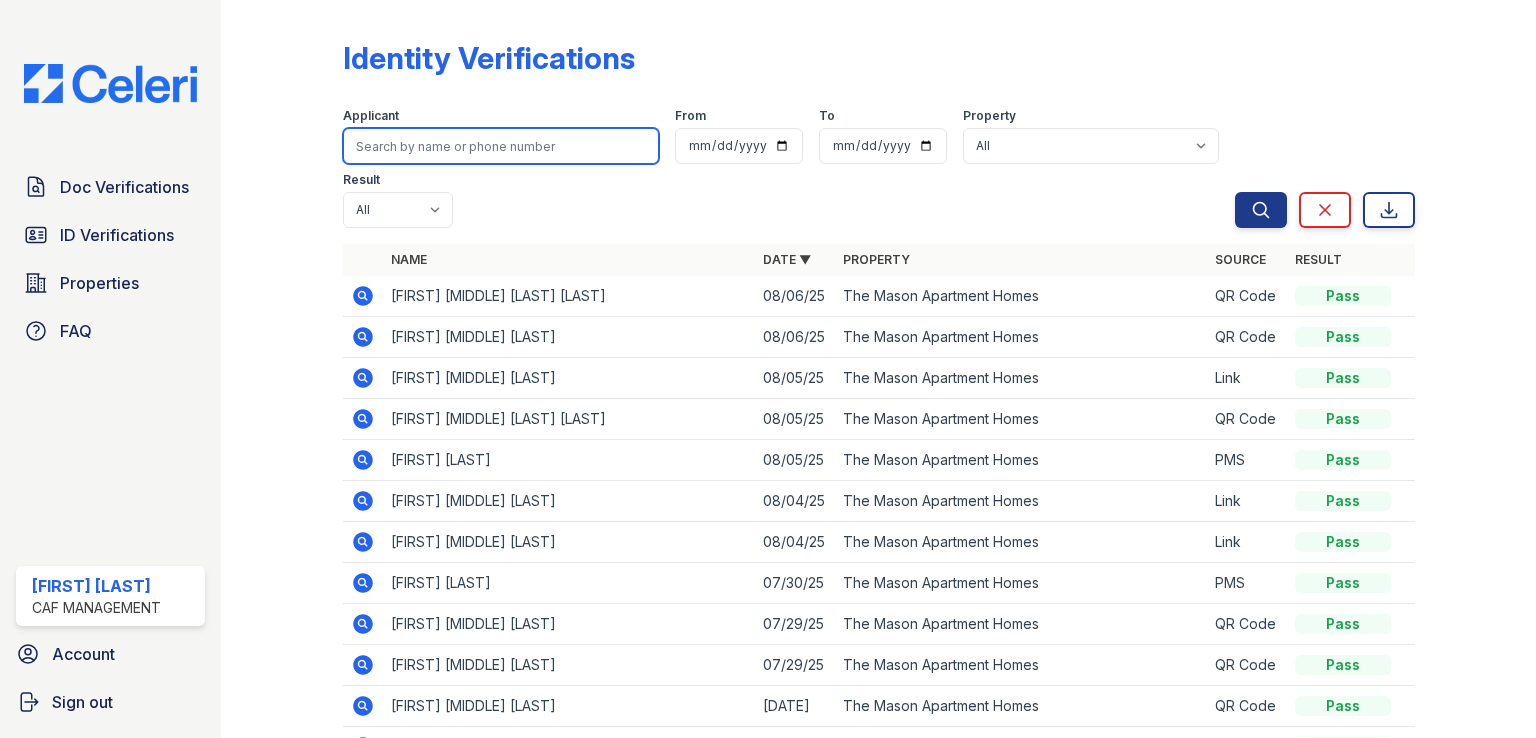 click at bounding box center [501, 146] 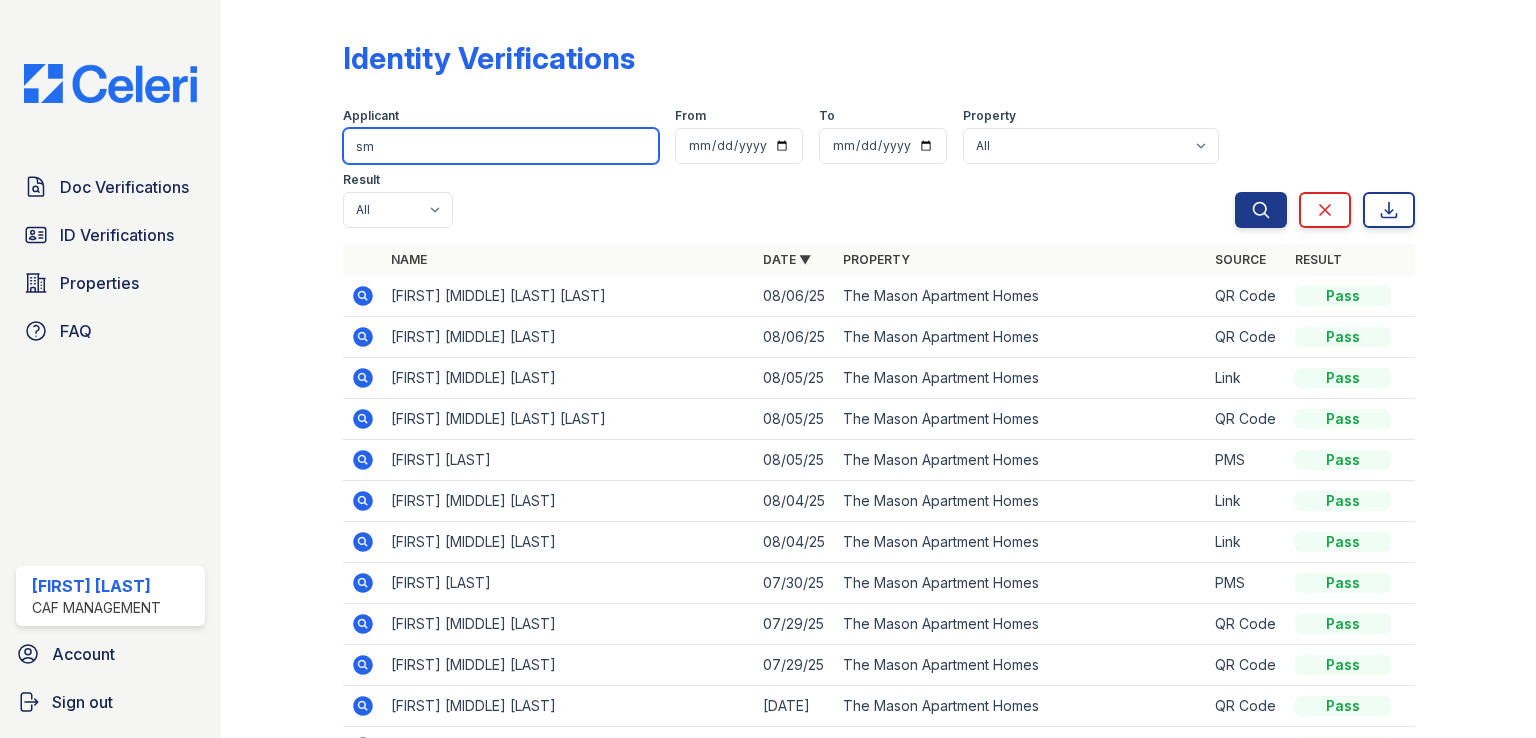 type on "s" 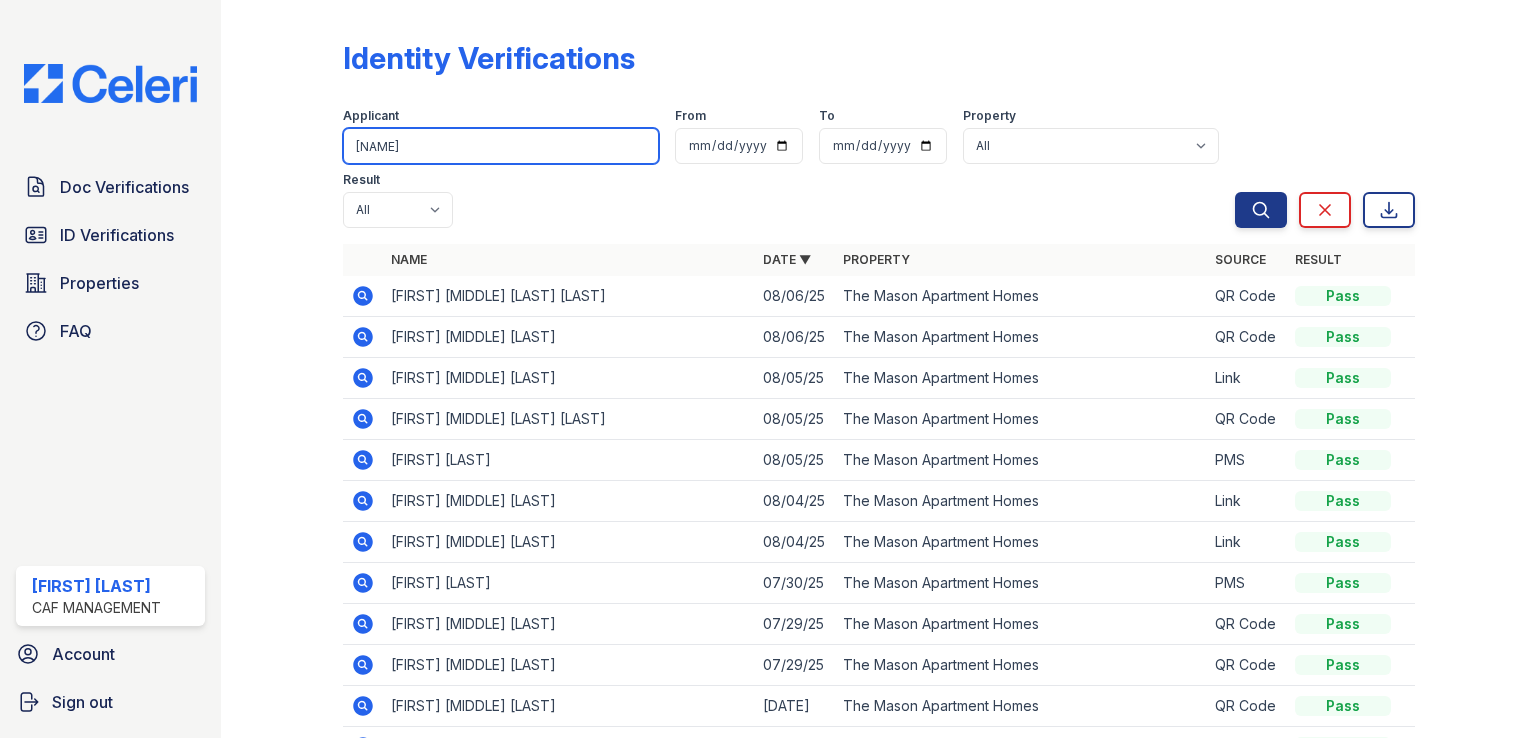 type on "emmet" 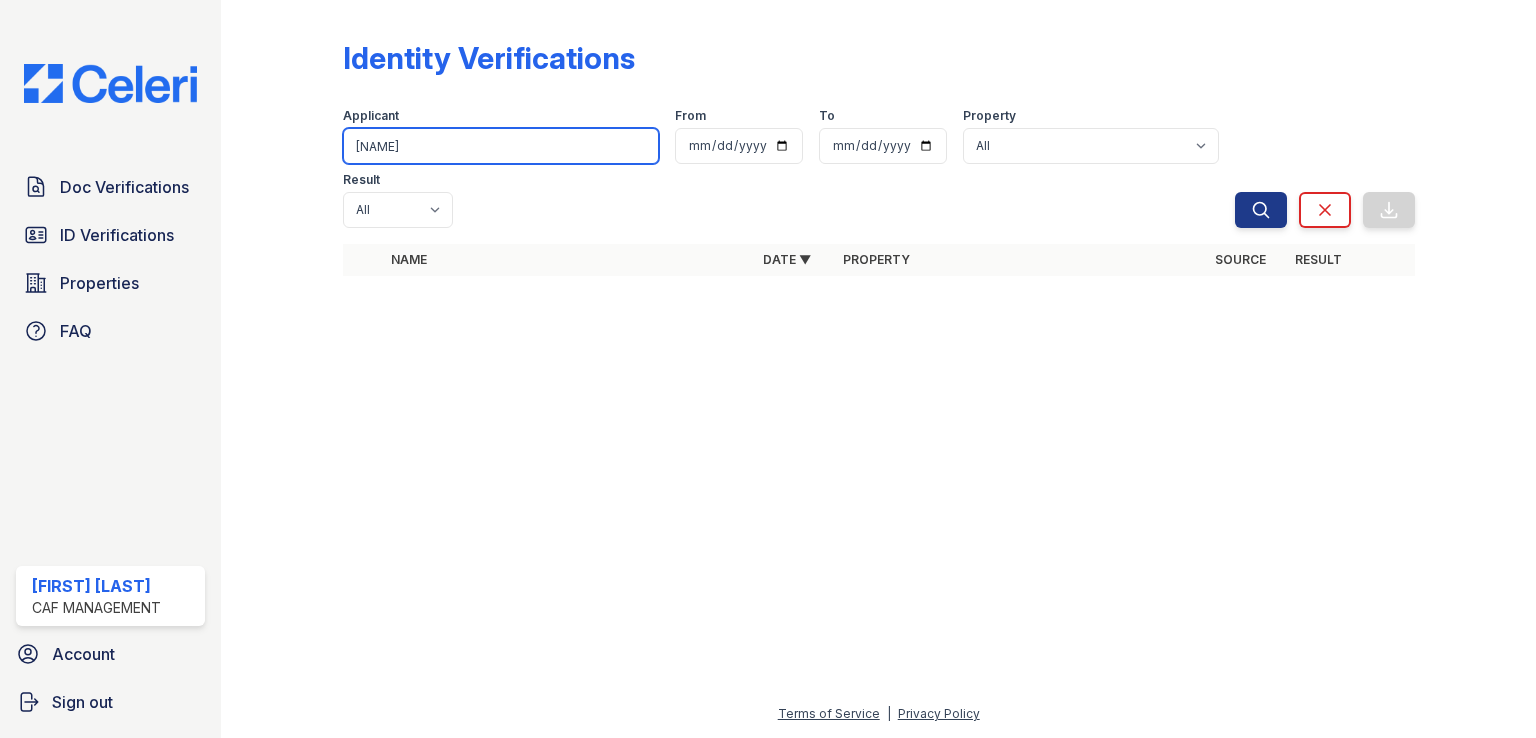 click on "emme" at bounding box center [501, 146] 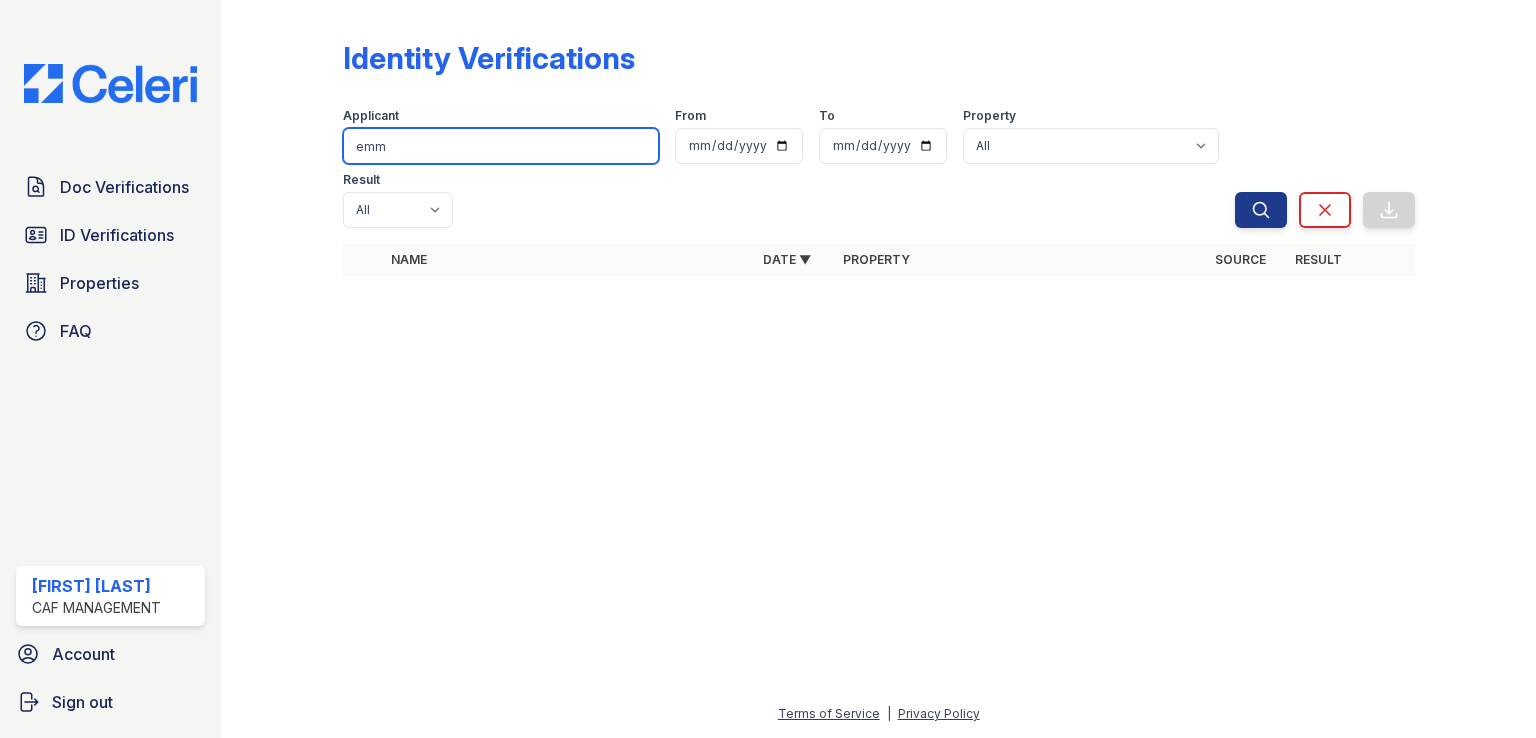 type on "emm" 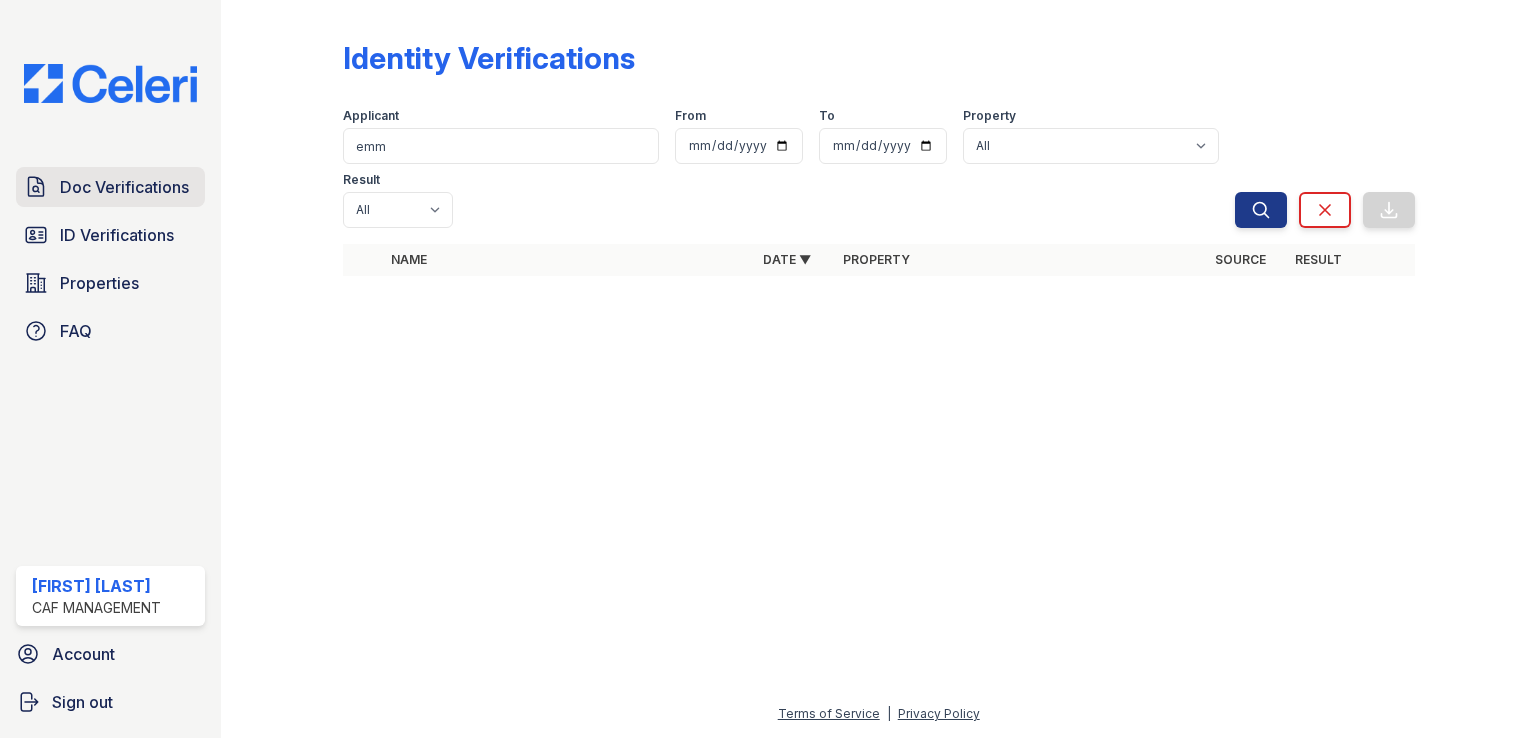 click on "Doc Verifications" at bounding box center [124, 187] 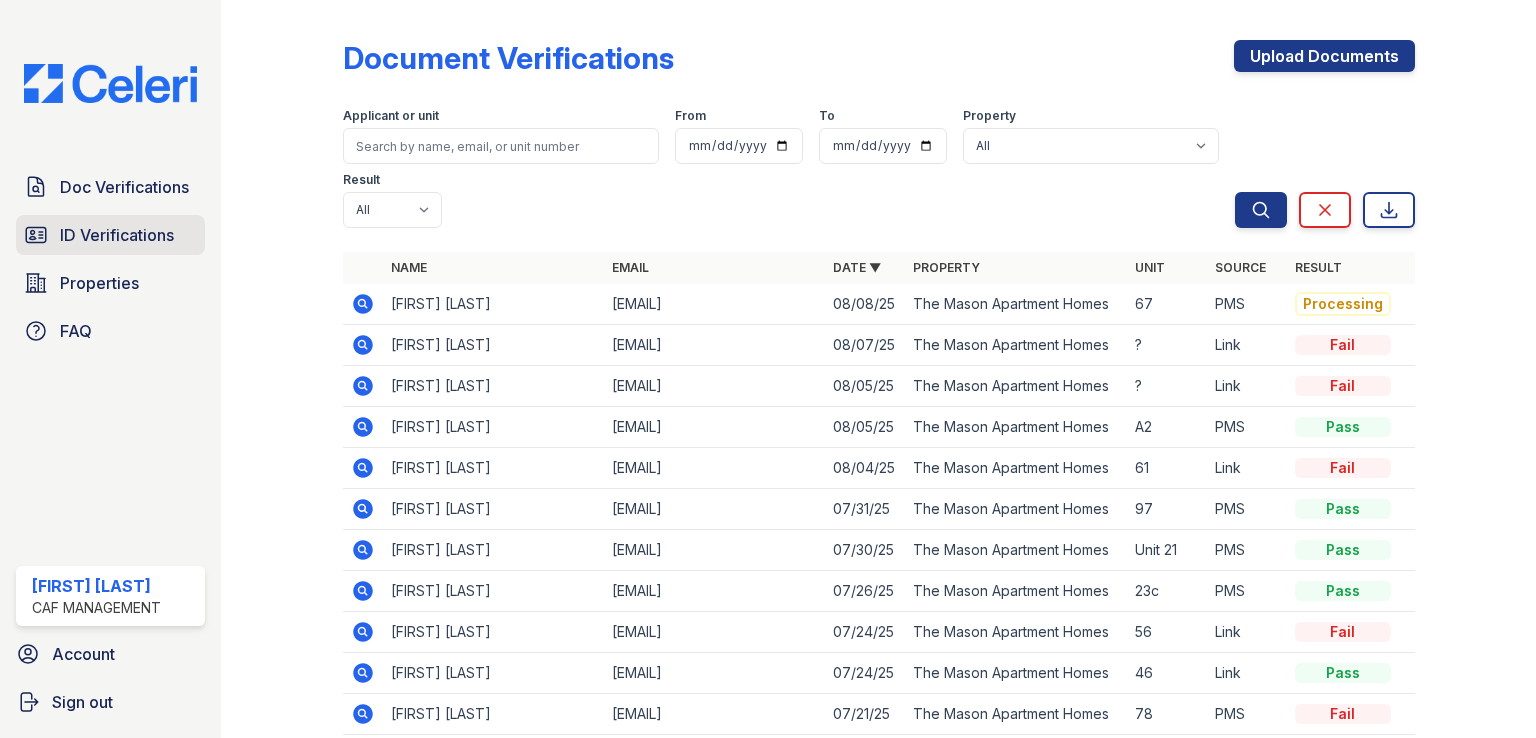click on "ID Verifications" at bounding box center [117, 235] 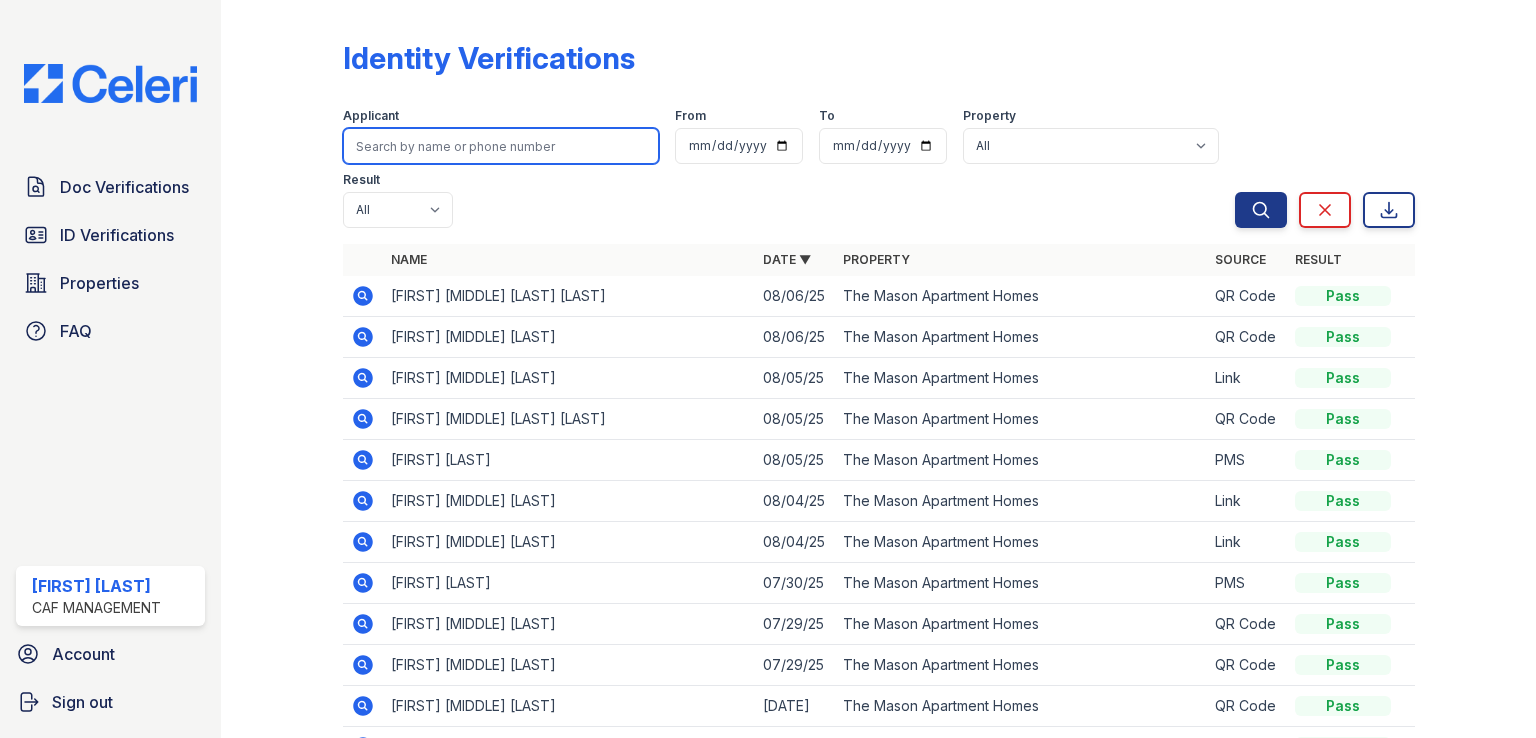 click at bounding box center [501, 146] 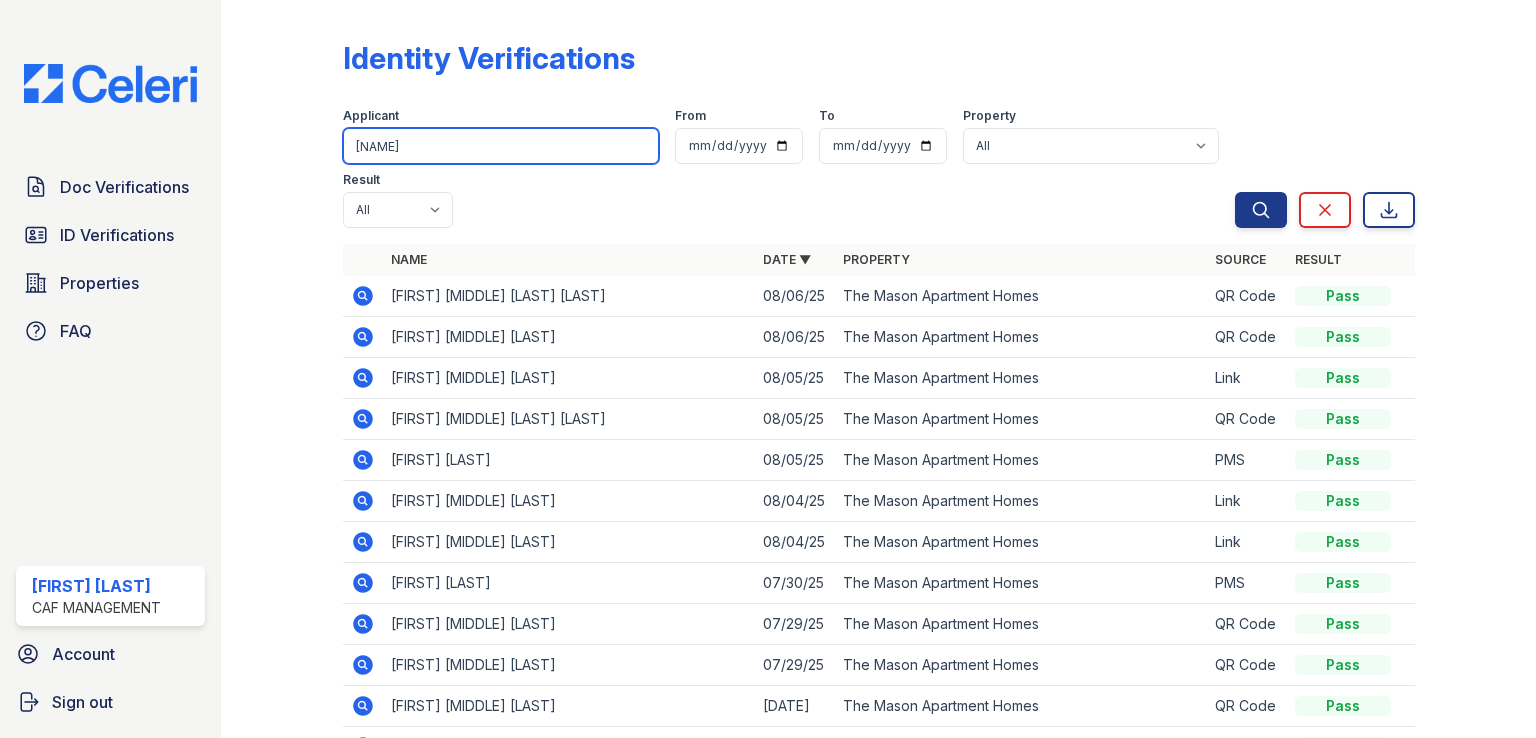 type on "susan" 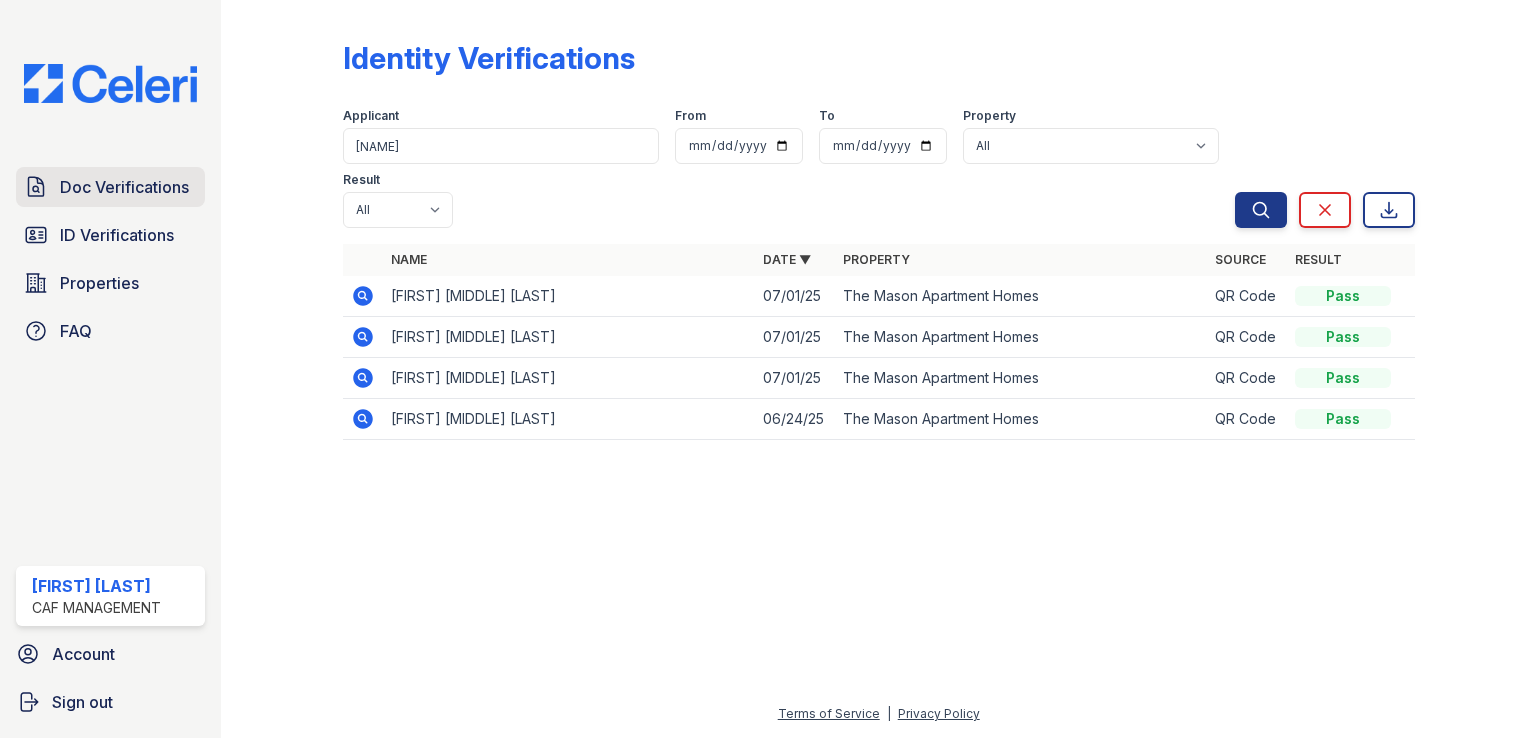 click on "Doc Verifications" at bounding box center [124, 187] 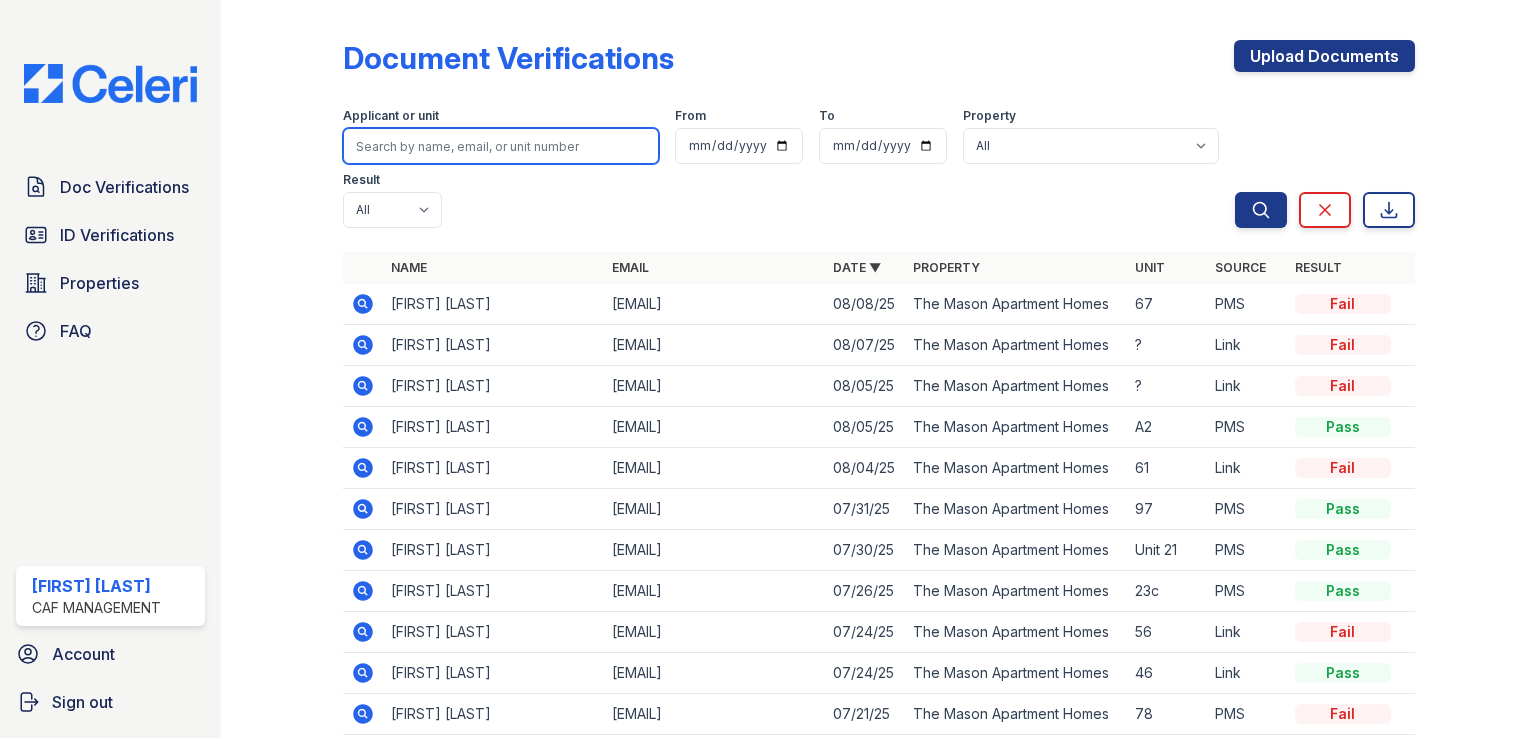 click at bounding box center [501, 146] 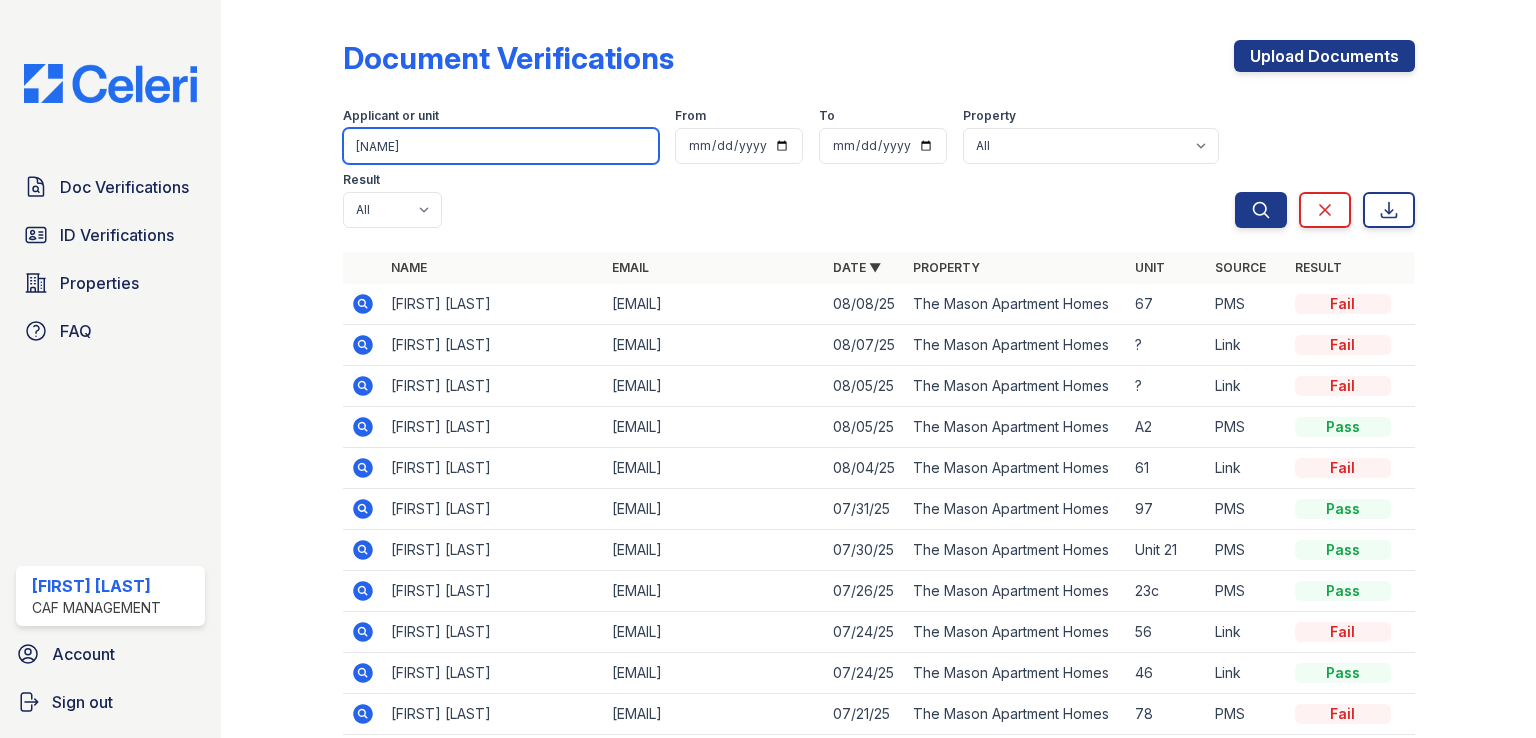 type on "susan" 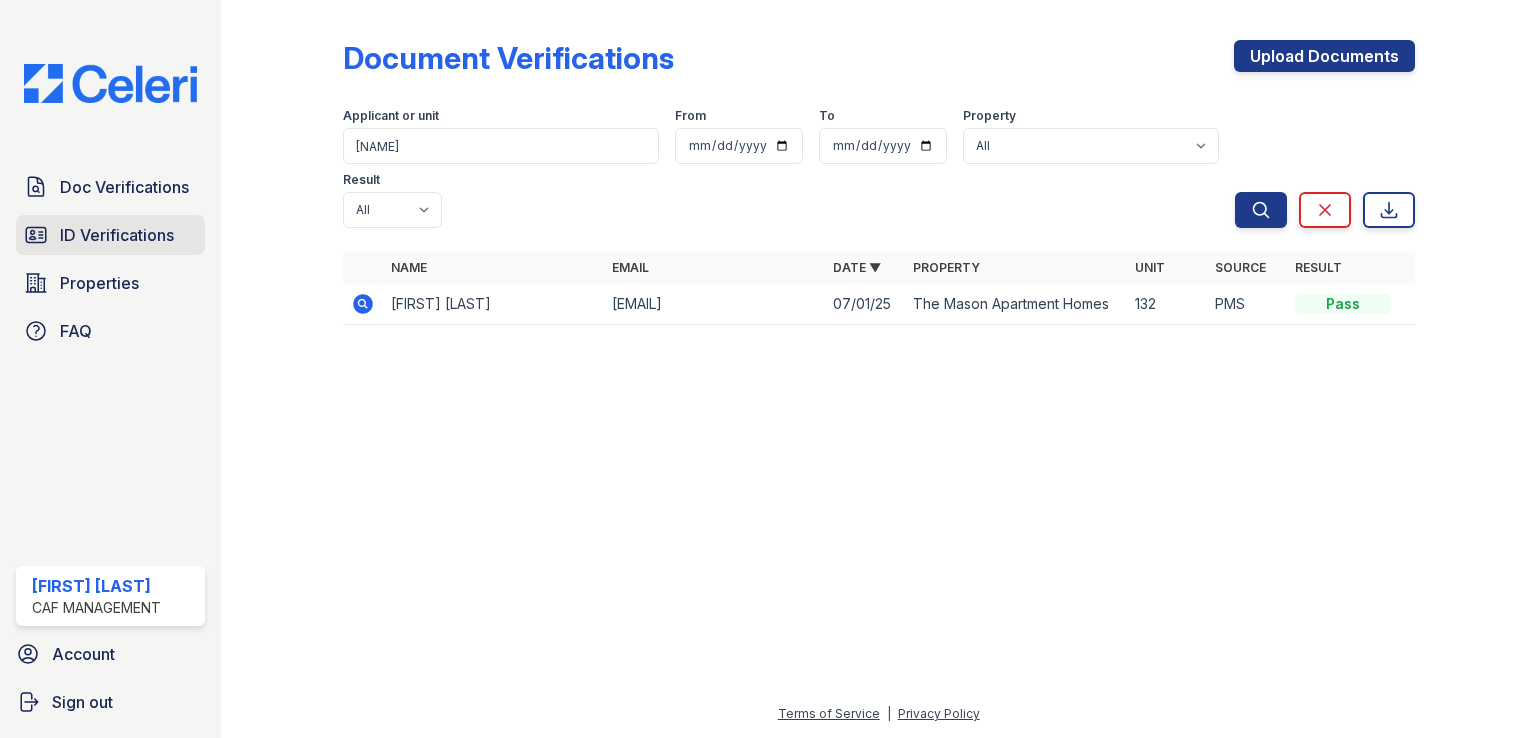 click on "ID Verifications" at bounding box center (110, 235) 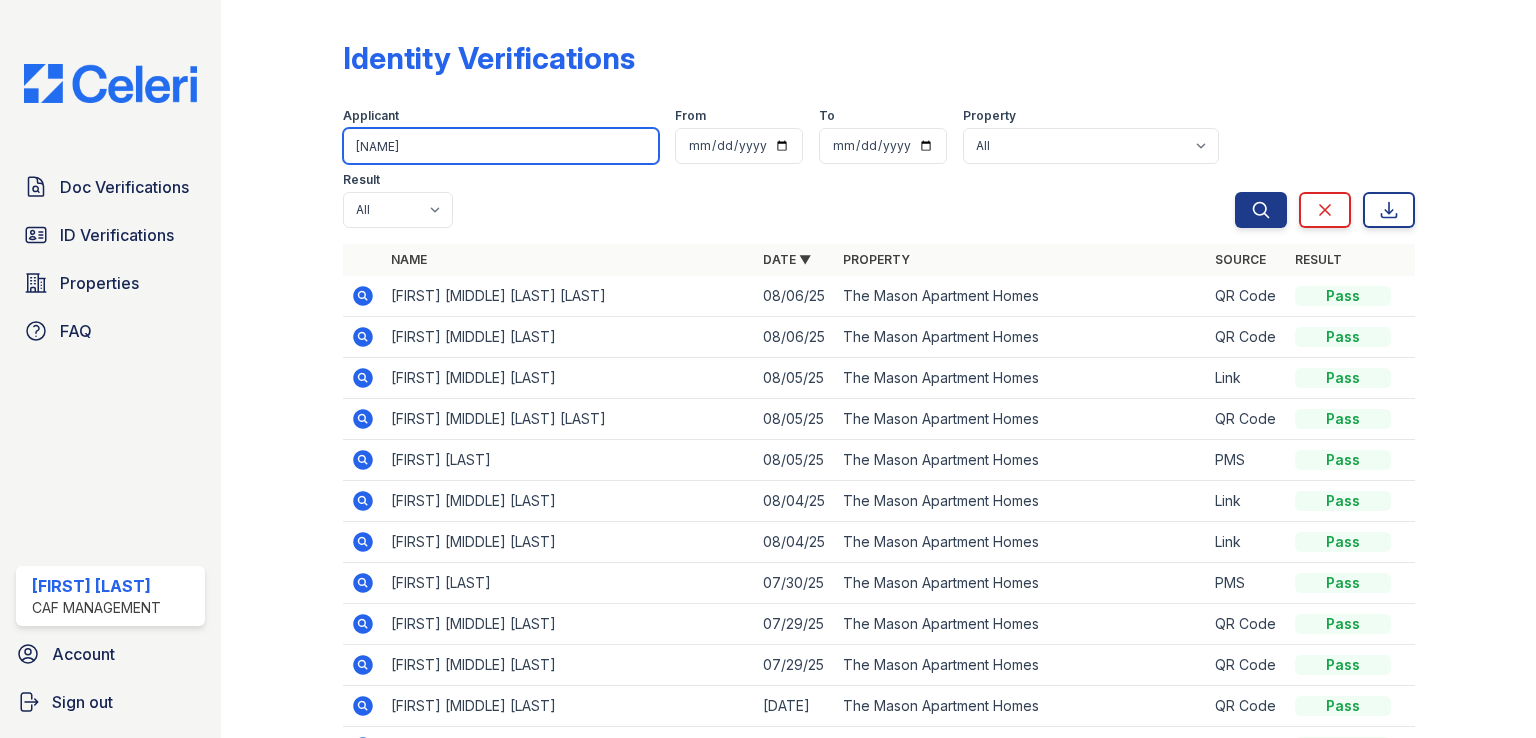 click on "susan" at bounding box center [501, 146] 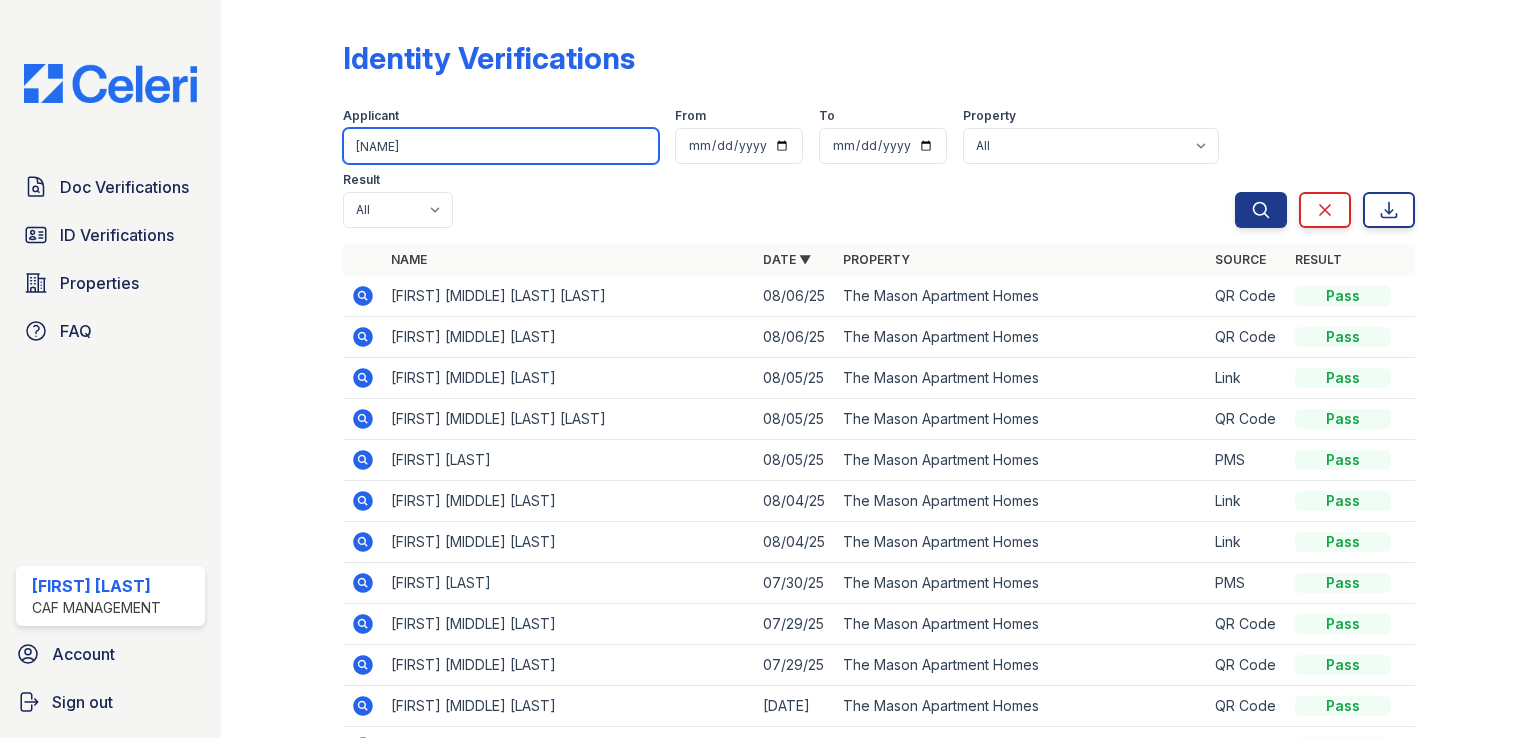 click on "susan" at bounding box center [501, 146] 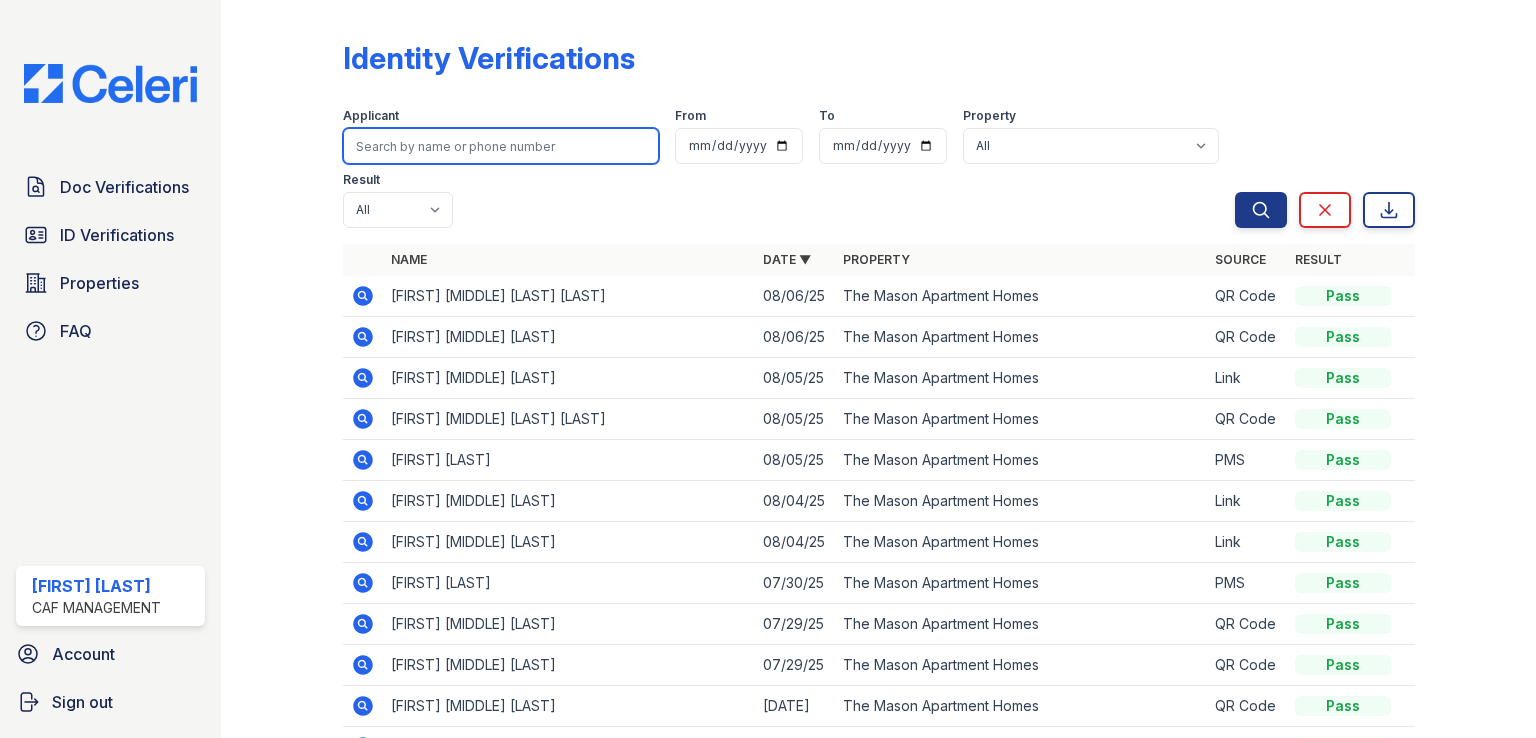 click at bounding box center (501, 146) 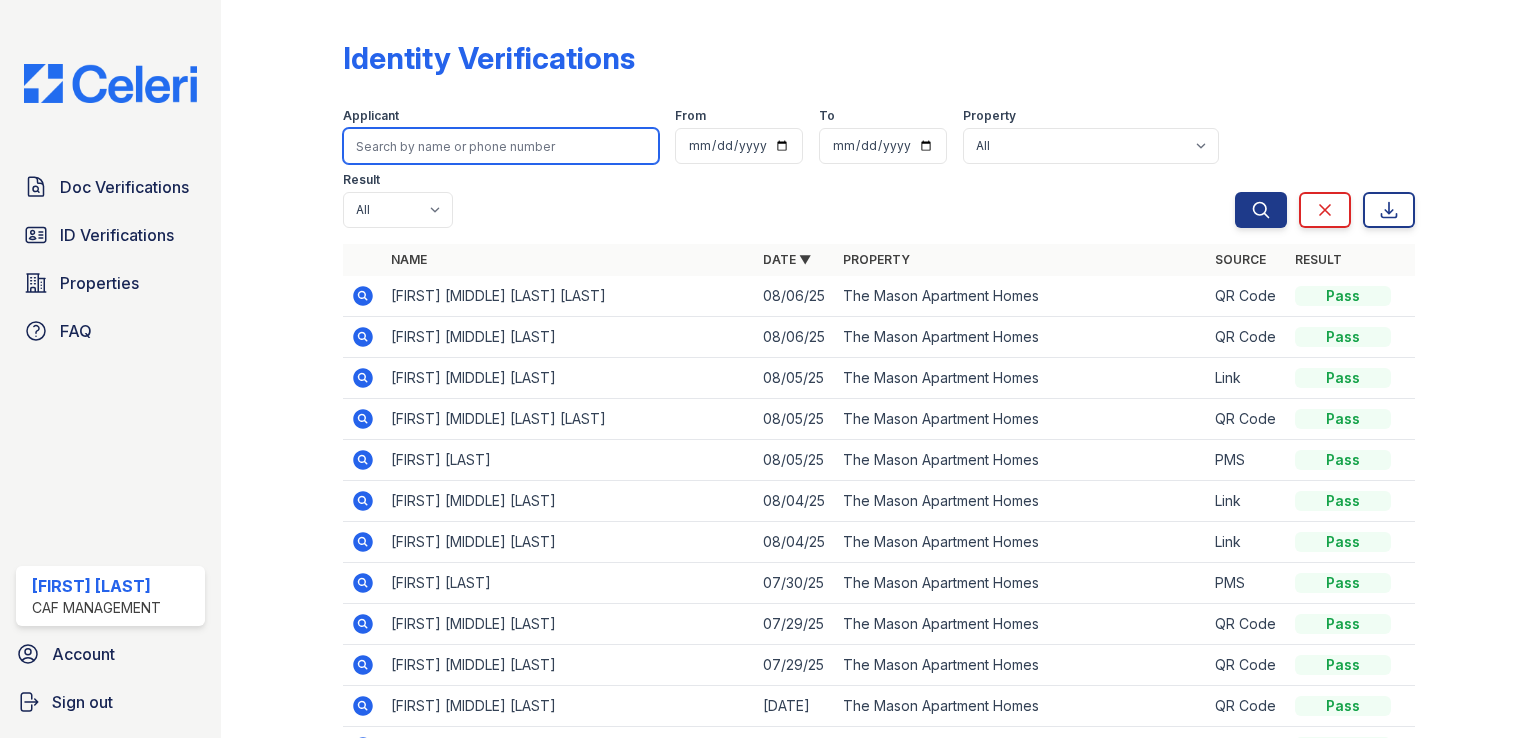 type on "christy" 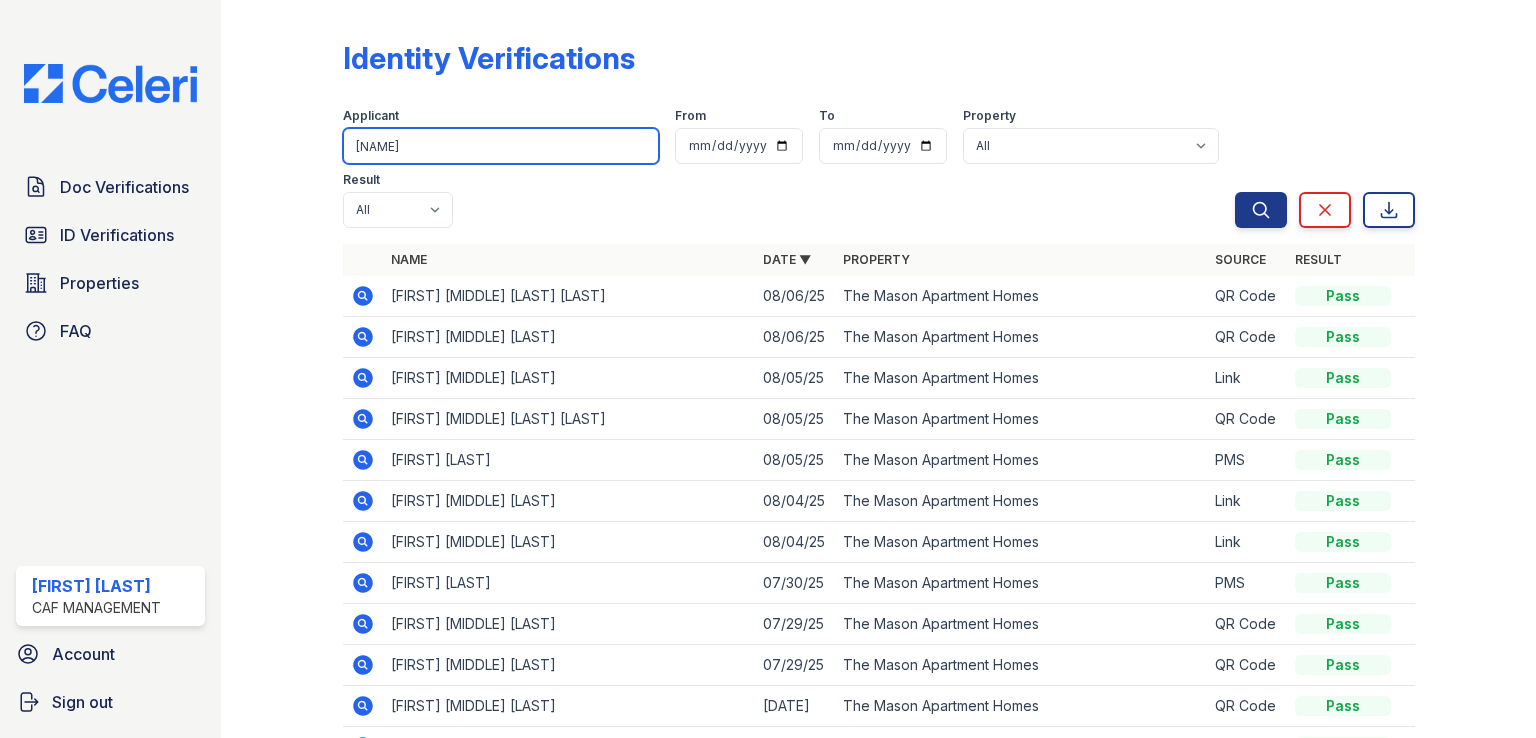 click on "Search" at bounding box center (1261, 210) 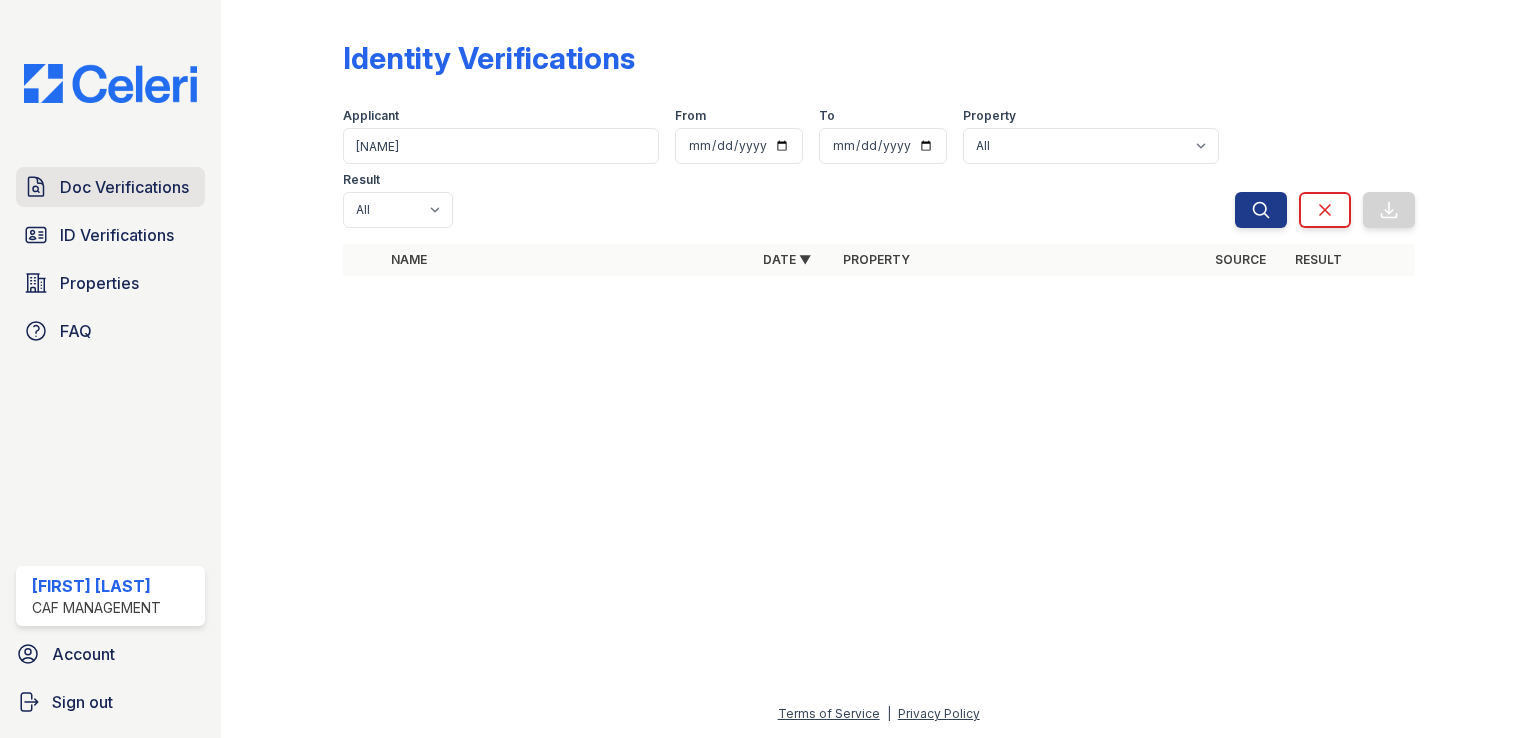click on "Doc Verifications" at bounding box center (110, 187) 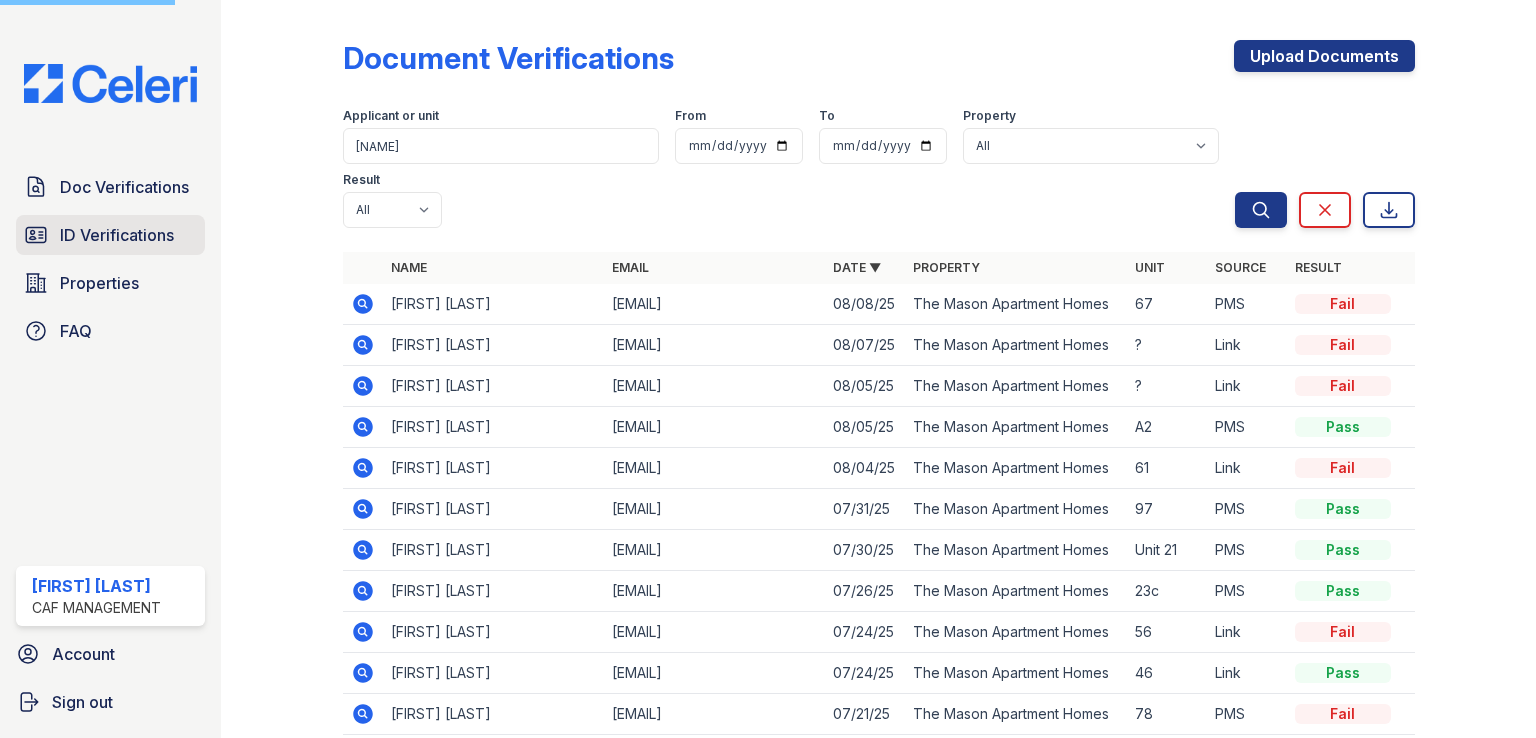 click on "ID Verifications" at bounding box center [117, 235] 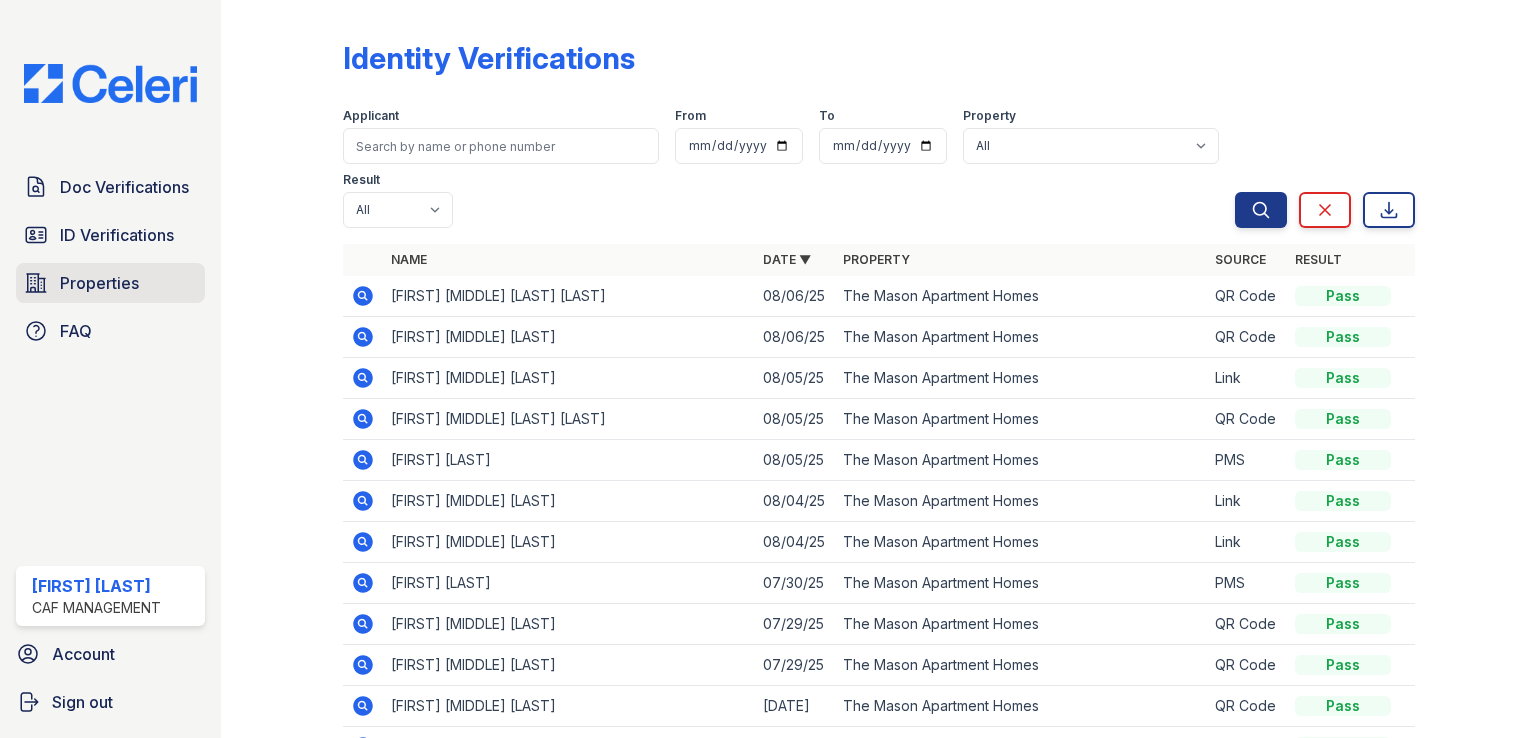 click on "Properties" at bounding box center [99, 283] 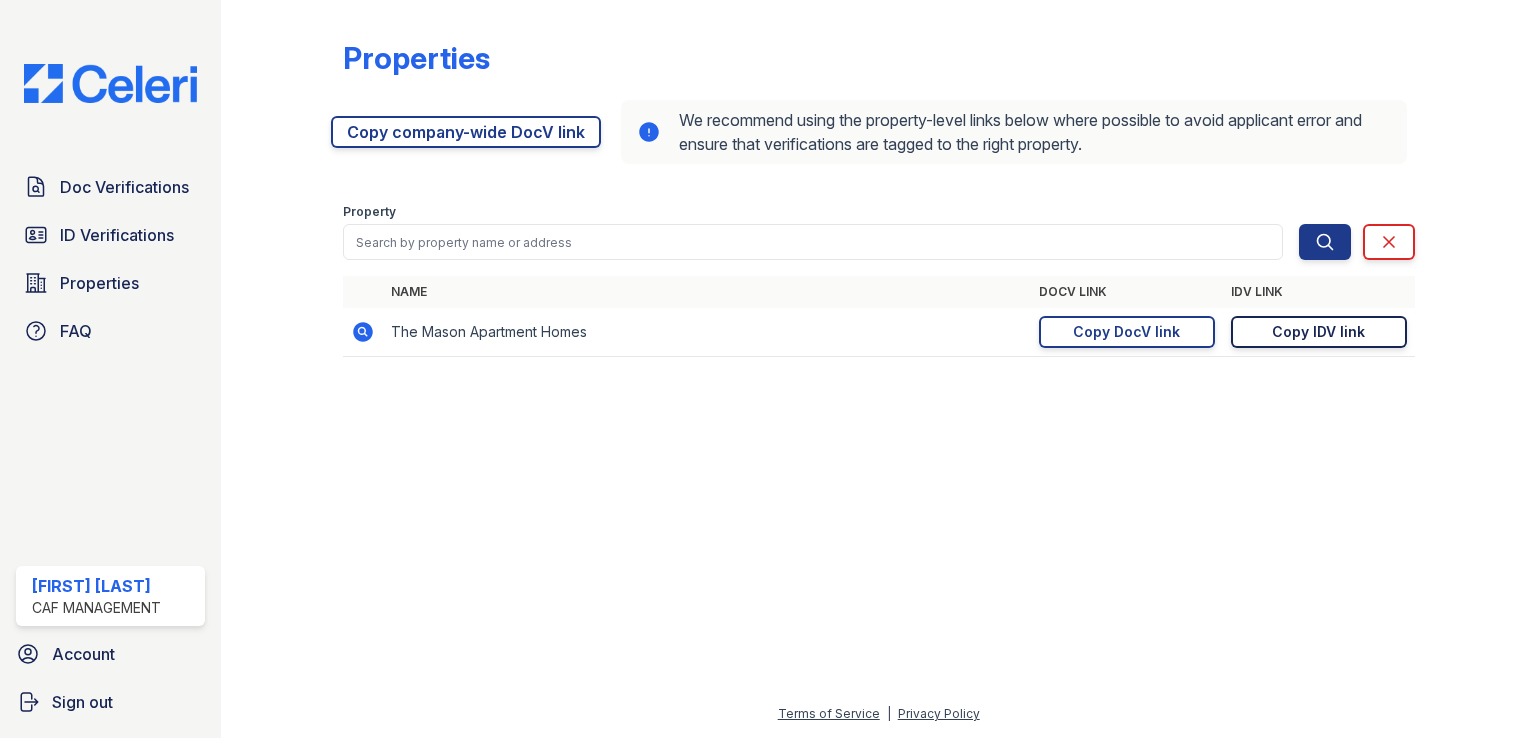 click on "Copy IDV link
Copy link" at bounding box center [1319, 332] 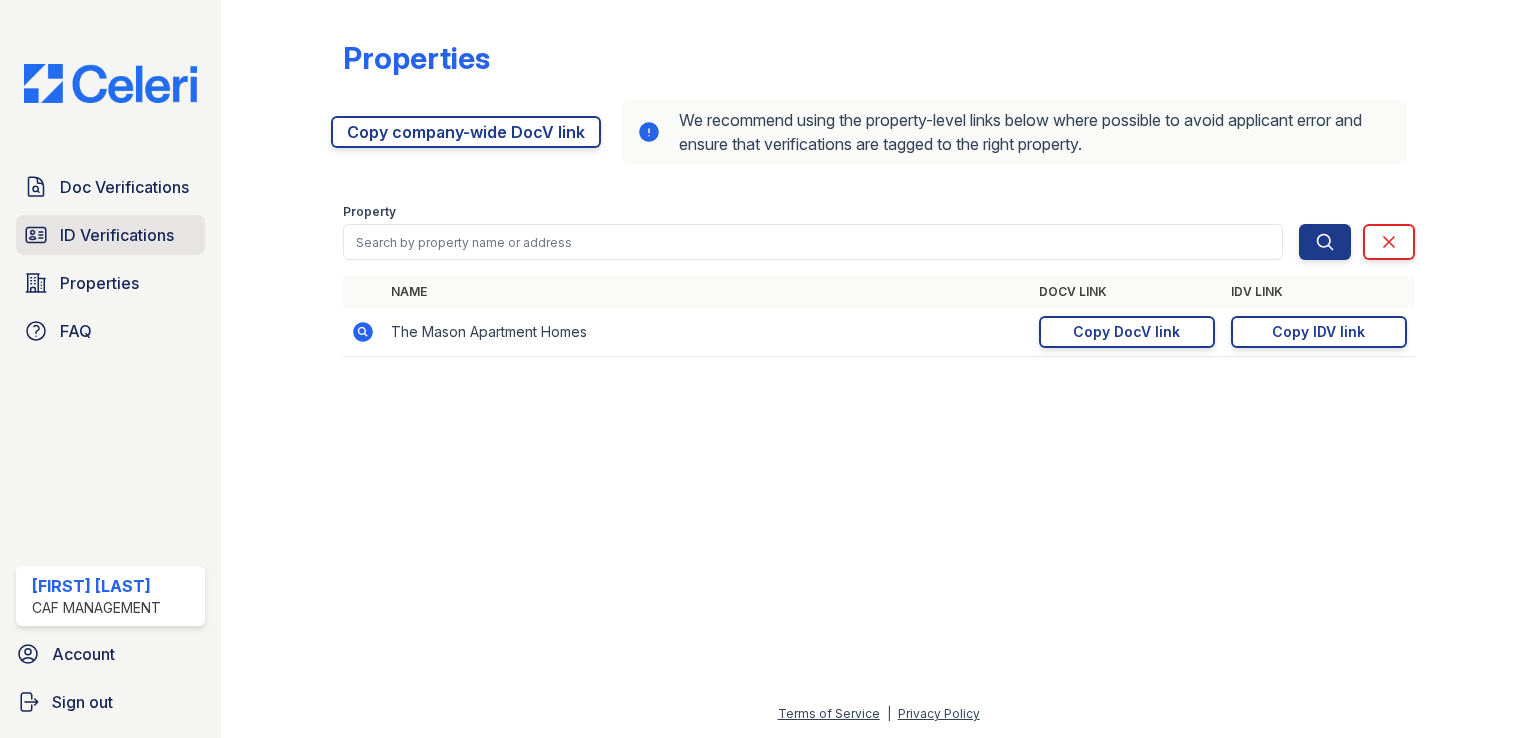 click on "ID Verifications" at bounding box center [110, 235] 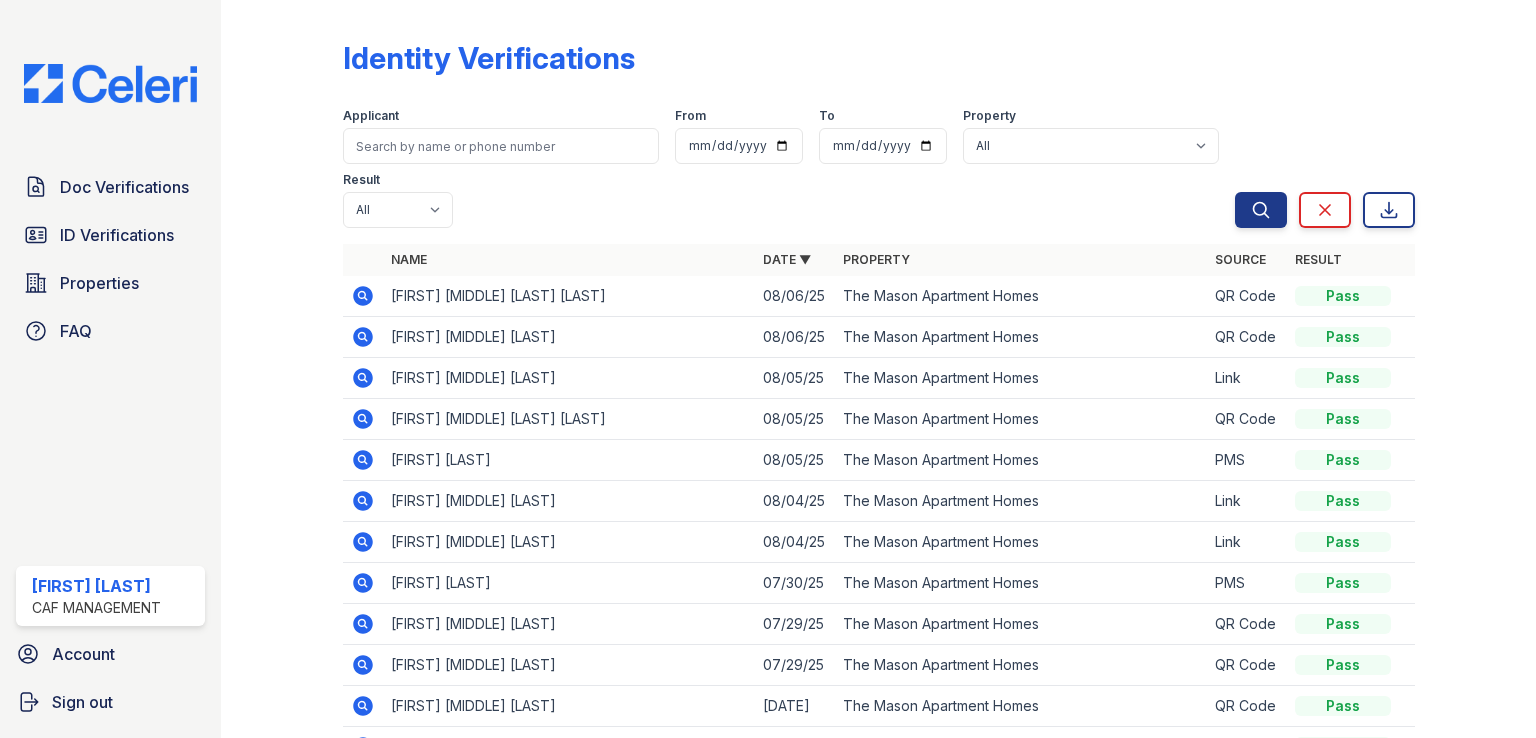 click on "Doc Verifications" at bounding box center [124, 187] 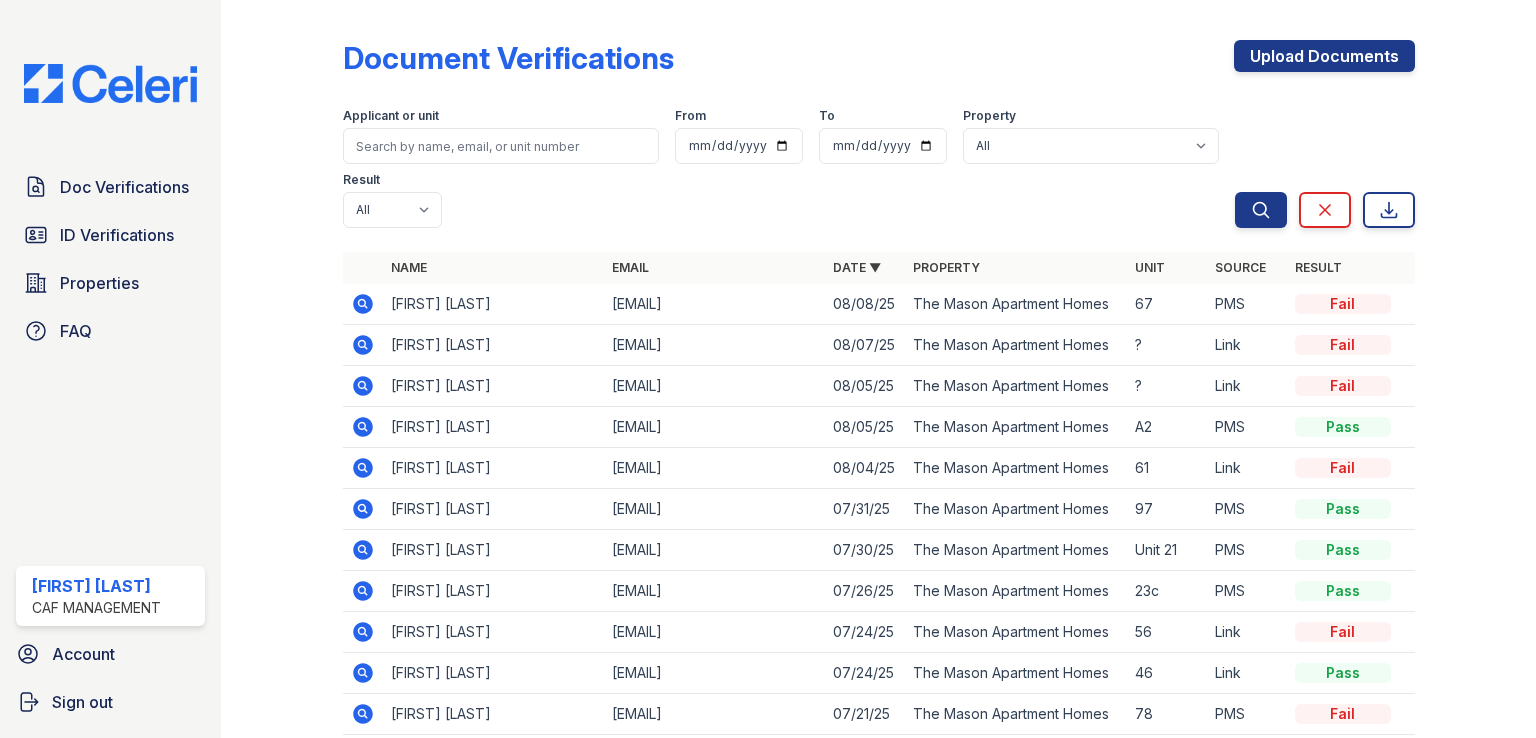 click on "ID Verifications" at bounding box center [117, 235] 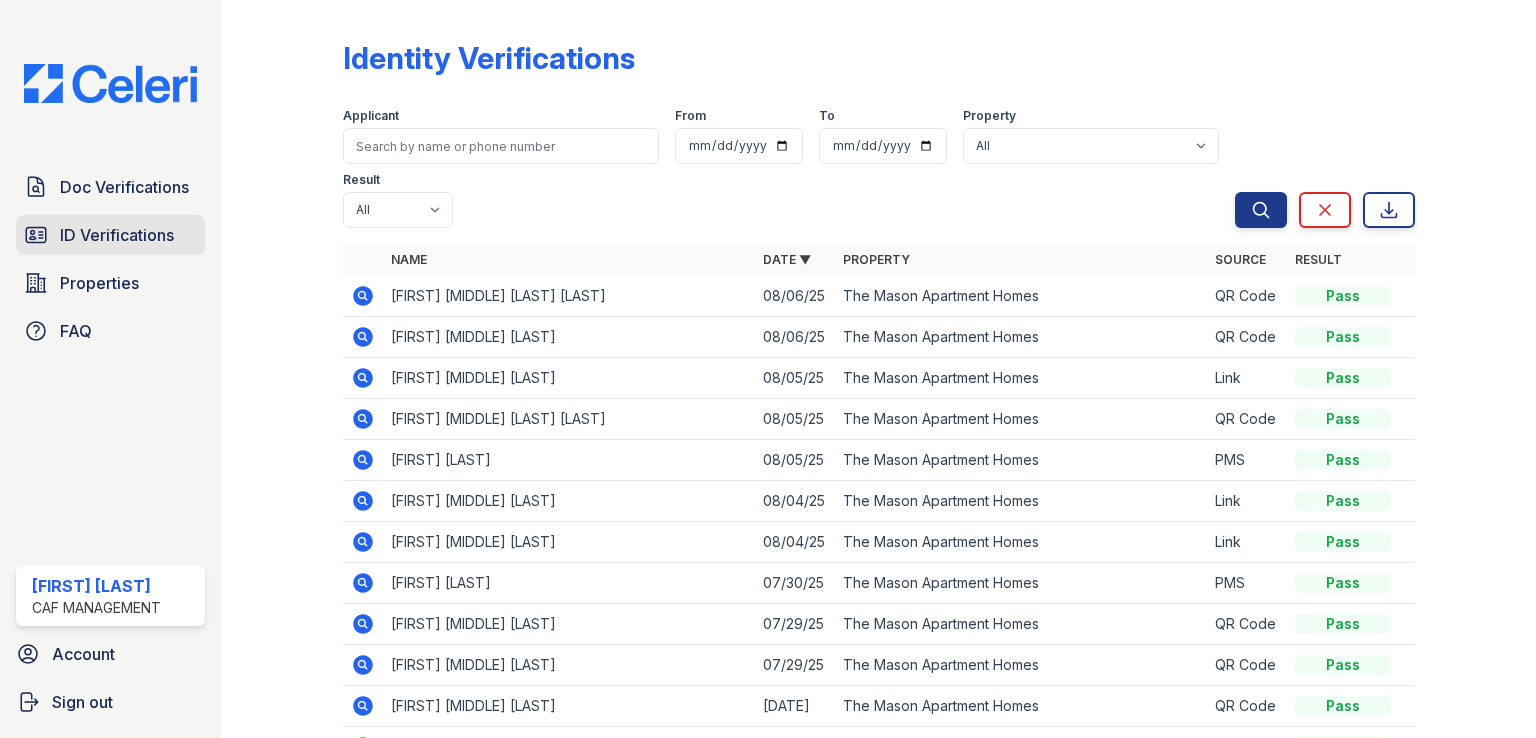 click on "ID Verifications" at bounding box center (117, 235) 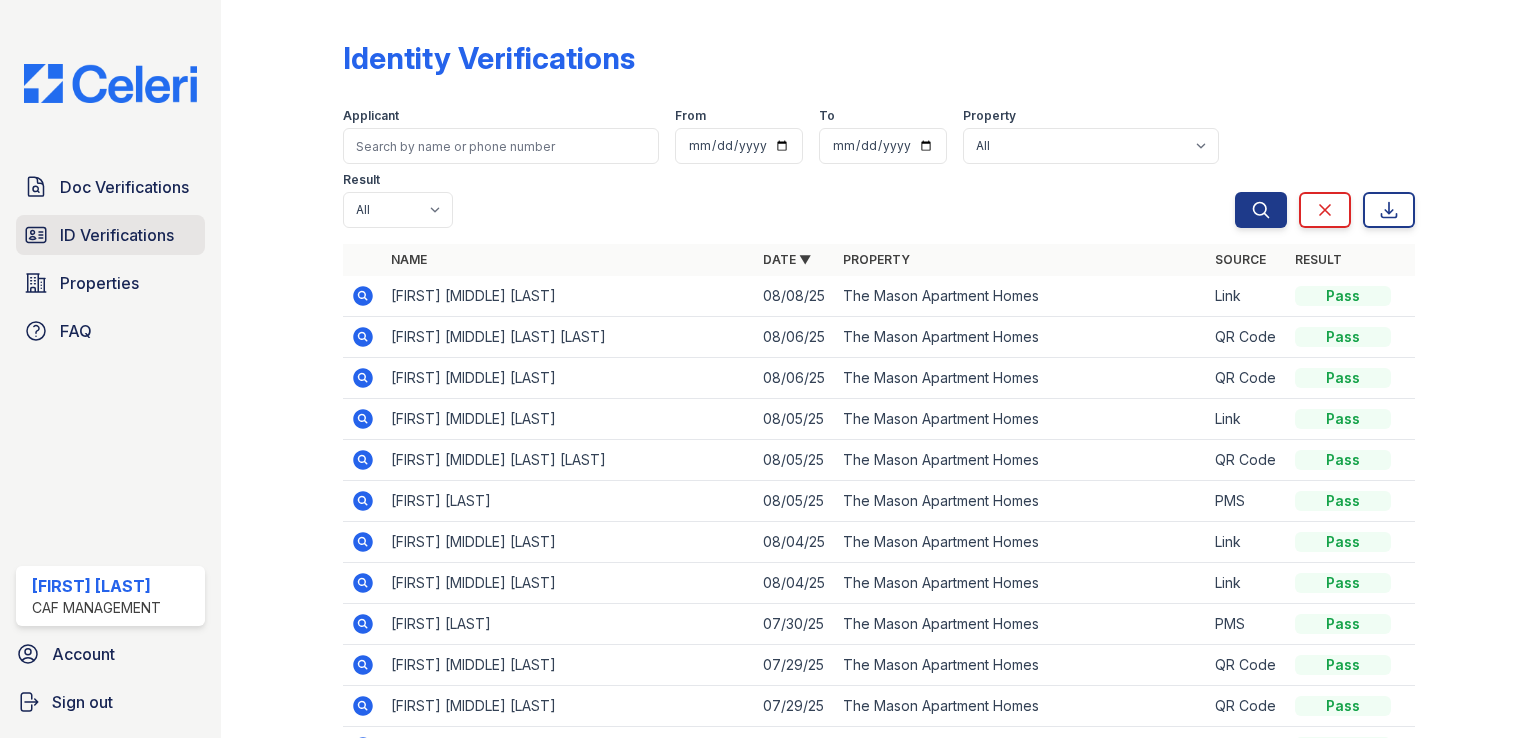 click on "ID Verifications" at bounding box center [110, 235] 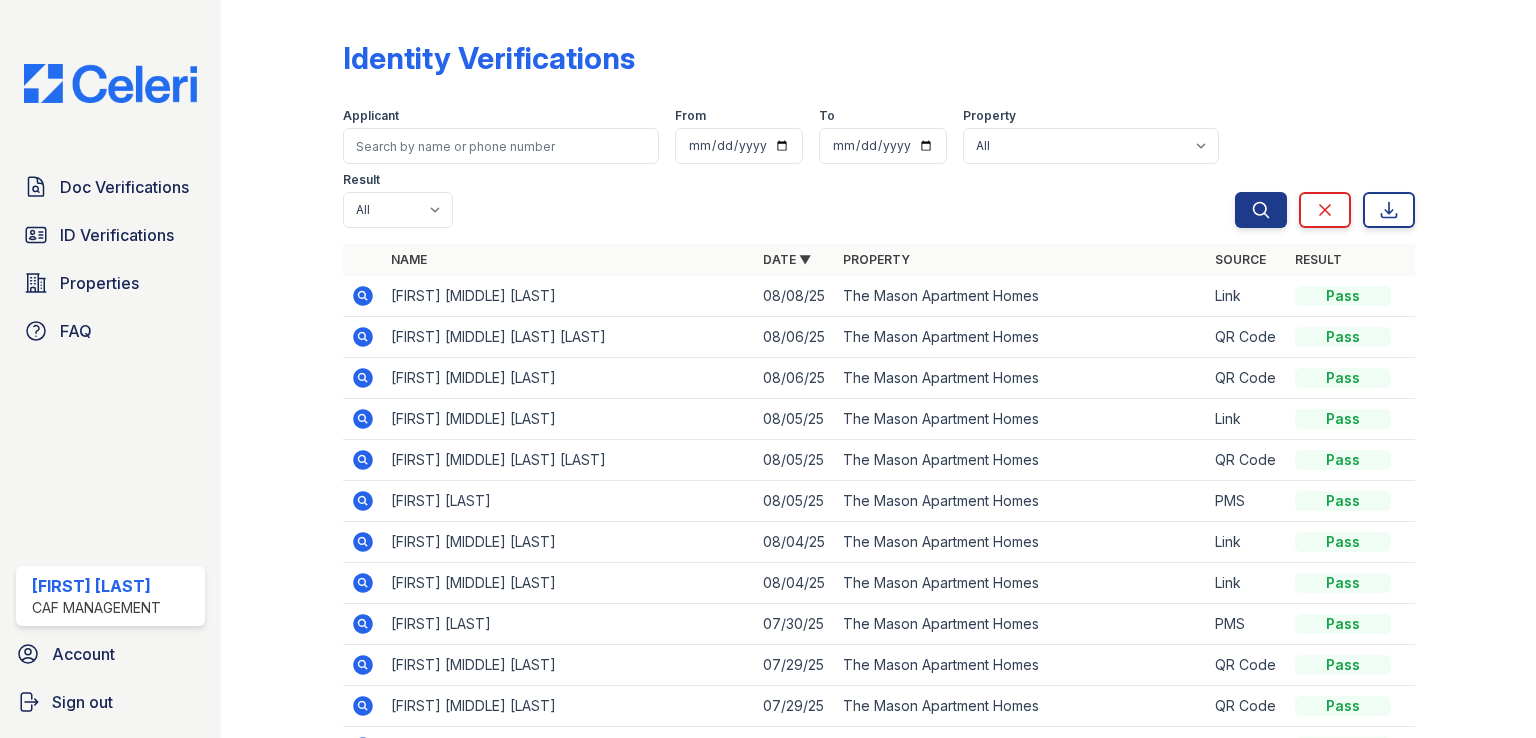 click at bounding box center [363, 296] 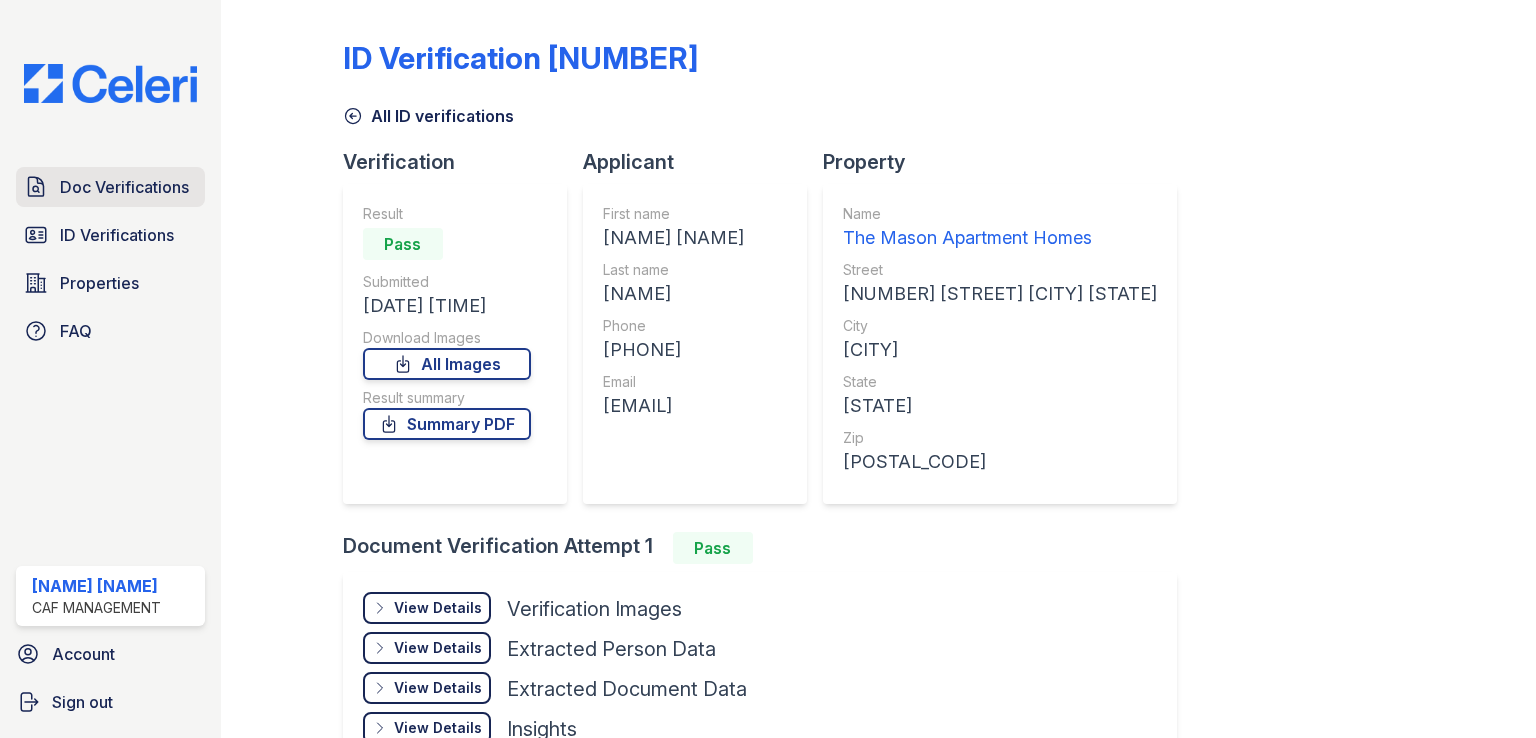 scroll, scrollTop: 0, scrollLeft: 0, axis: both 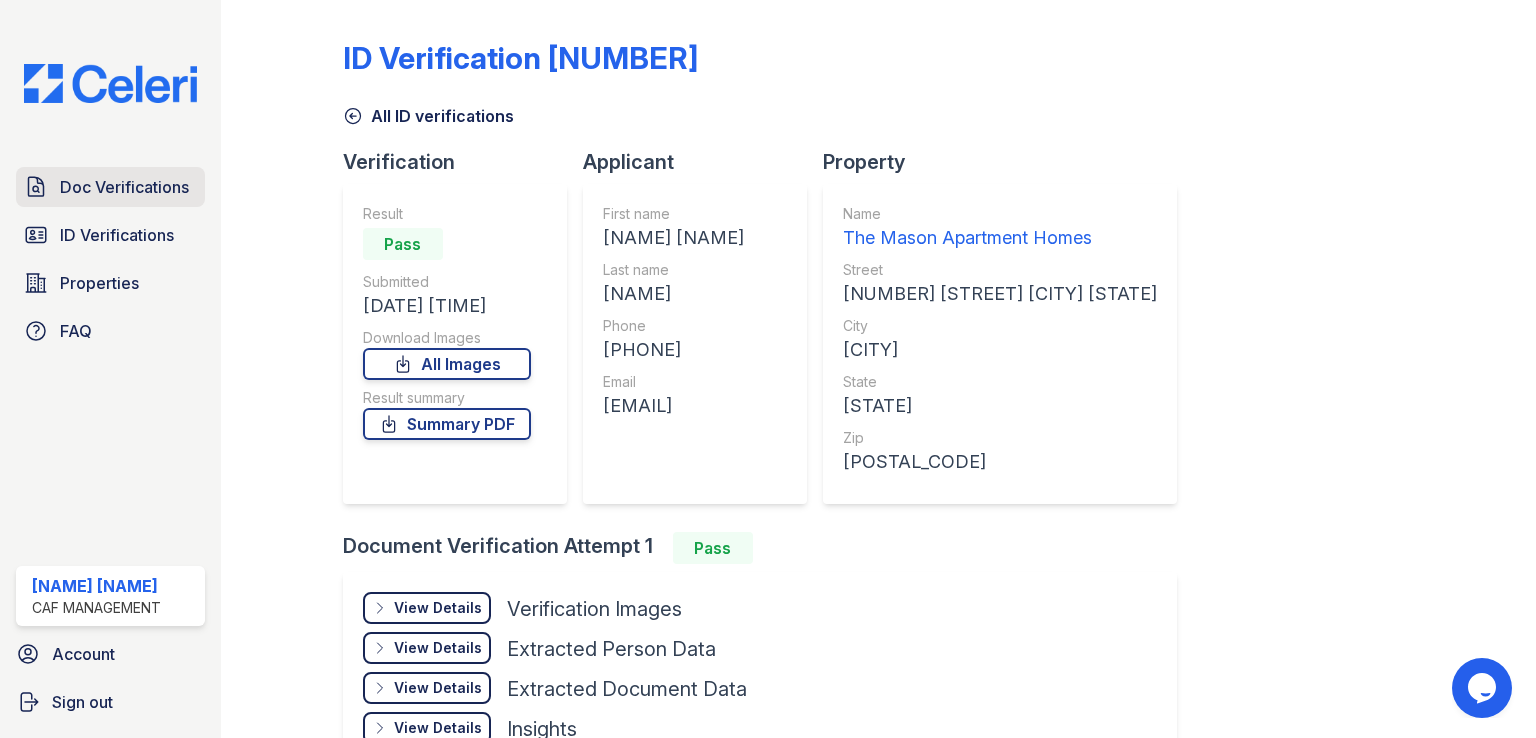 click on "Doc Verifications" at bounding box center (124, 187) 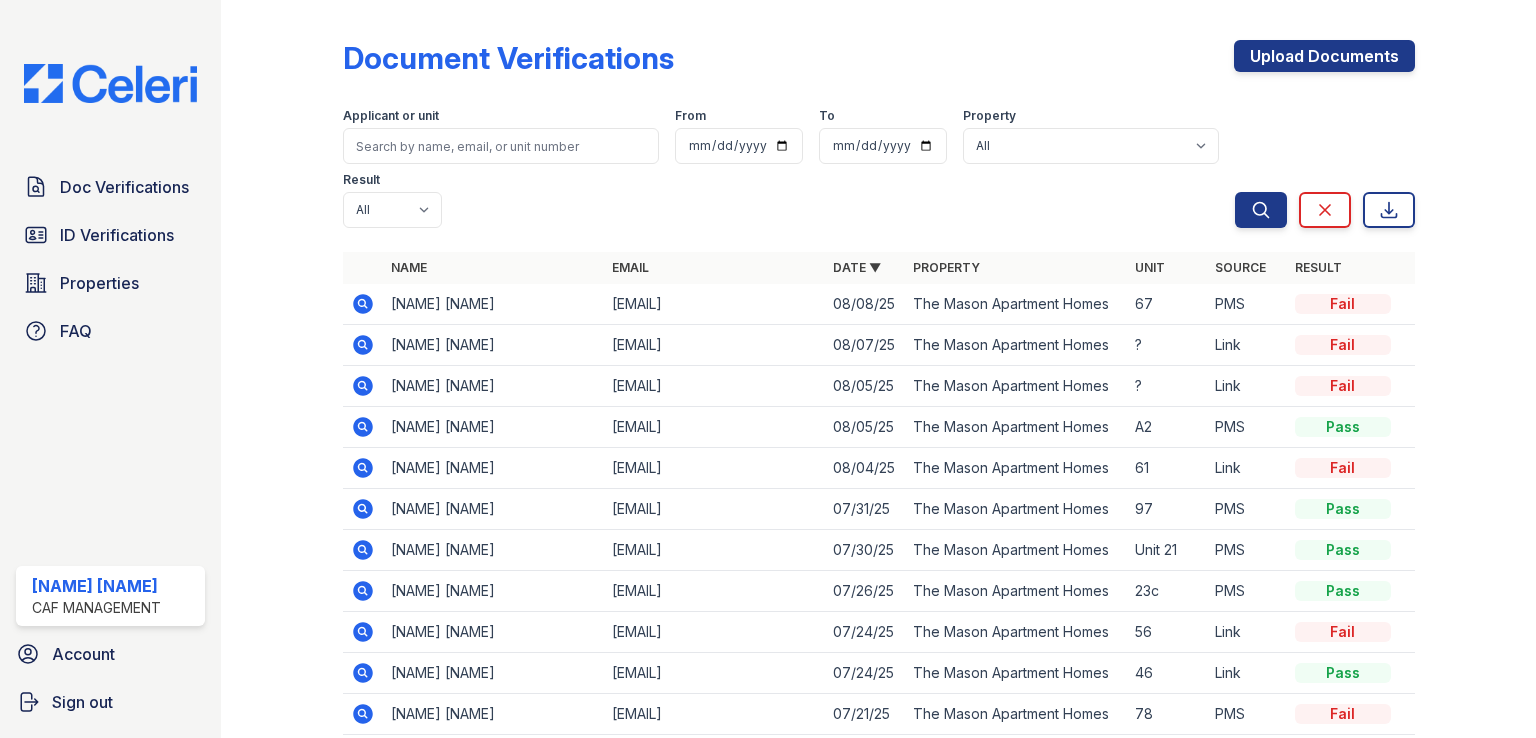 click at bounding box center [297, 414] 